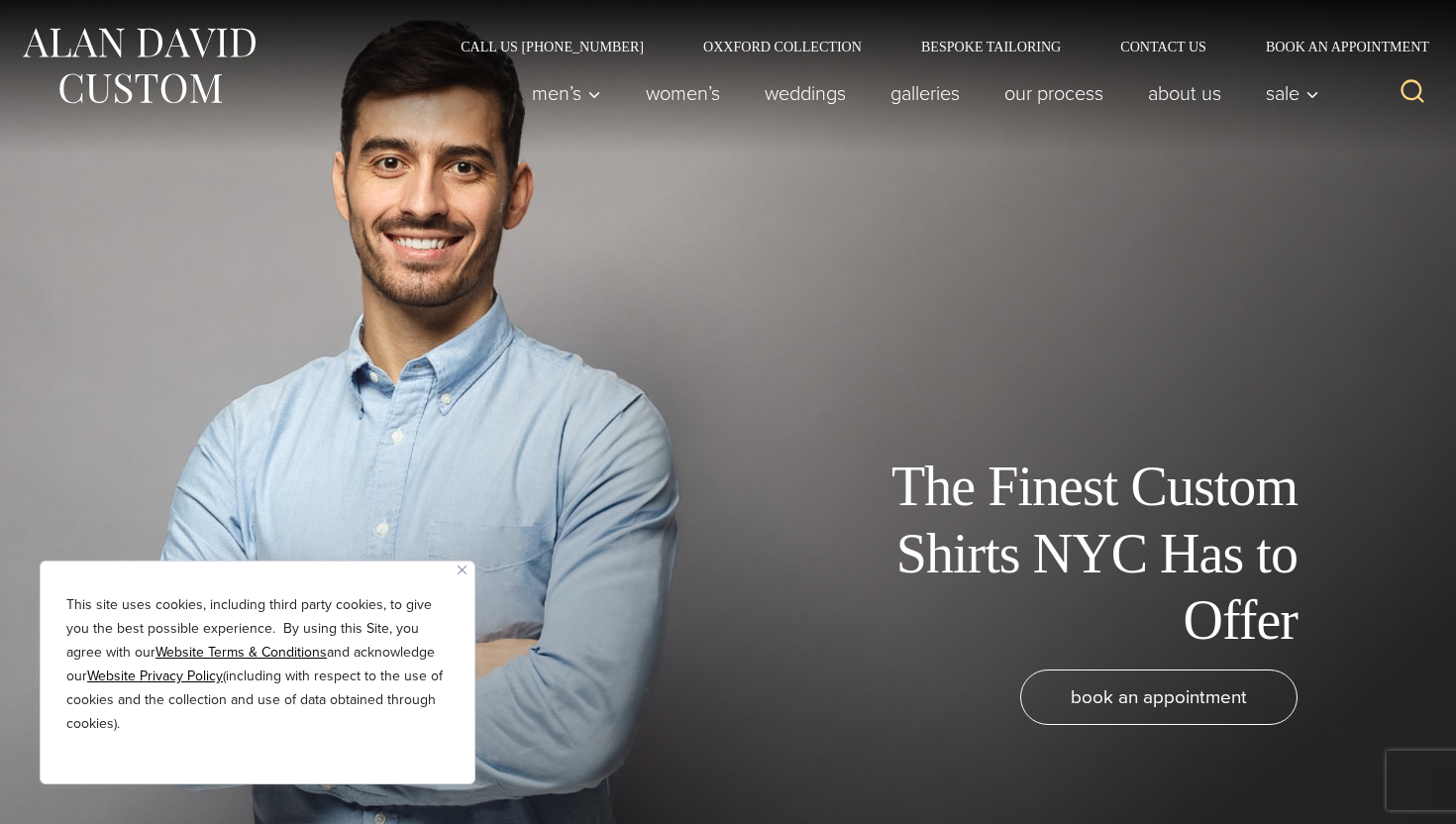 scroll, scrollTop: 0, scrollLeft: 0, axis: both 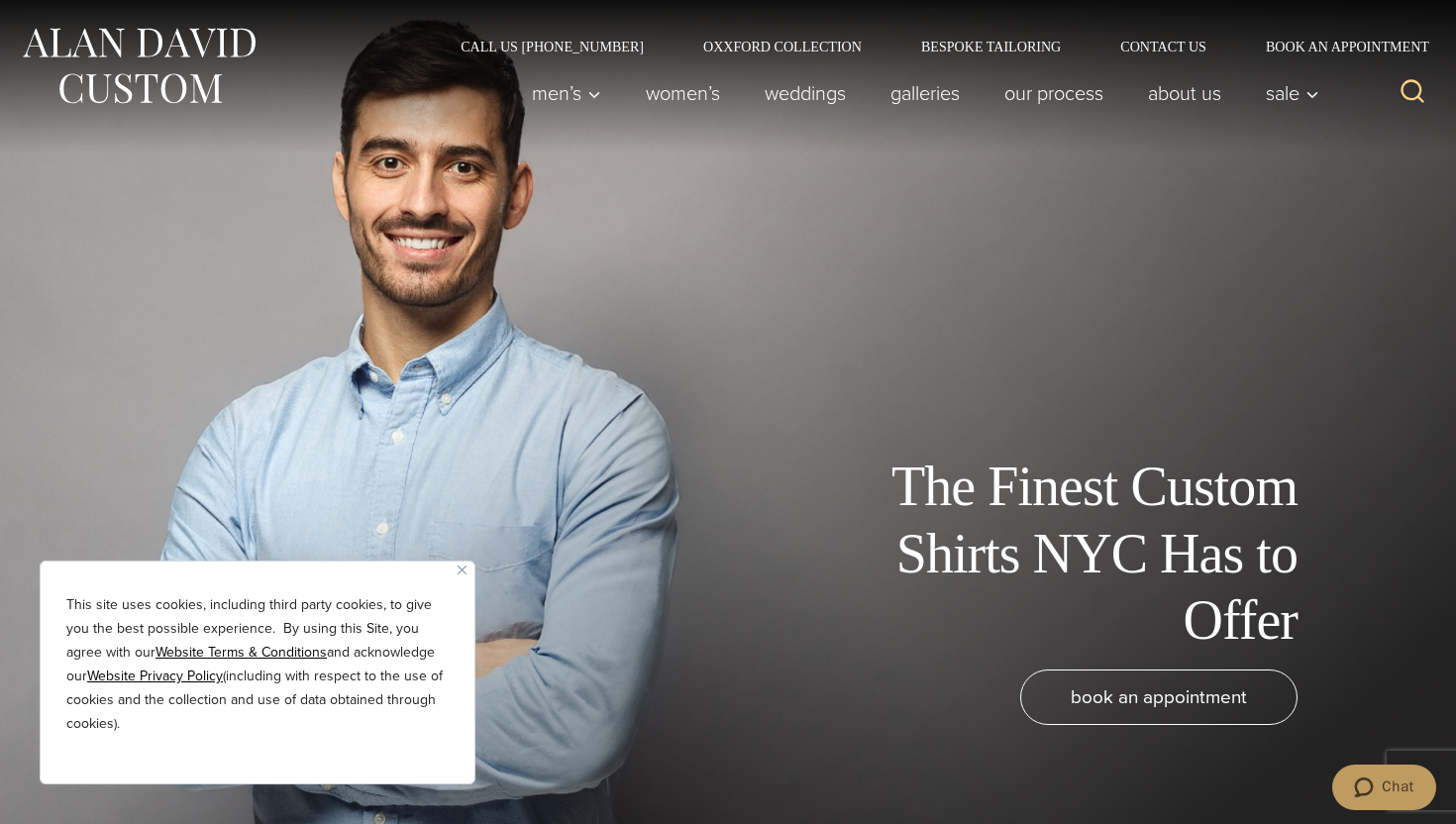click at bounding box center (462, 569) 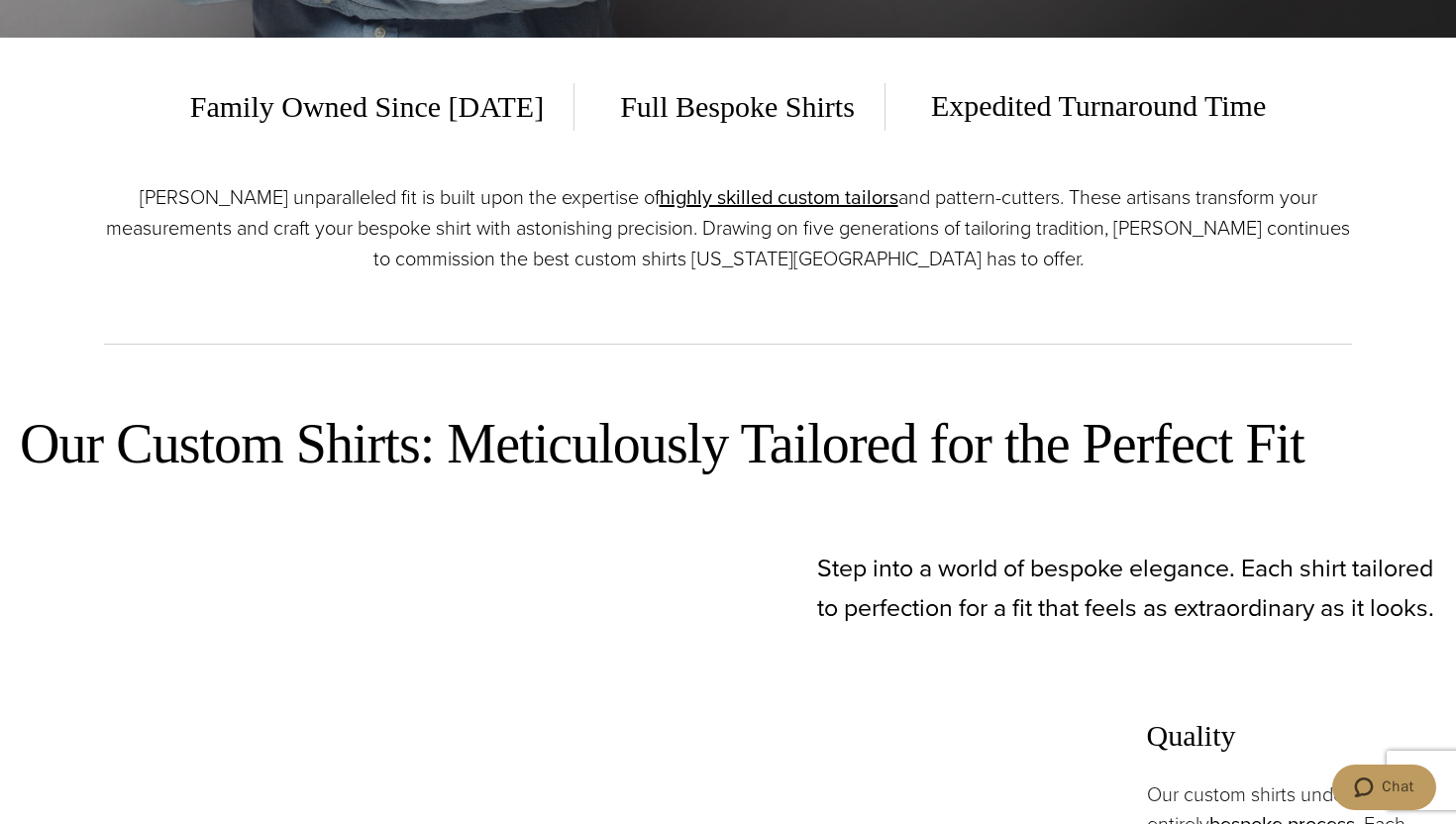 scroll, scrollTop: 0, scrollLeft: 0, axis: both 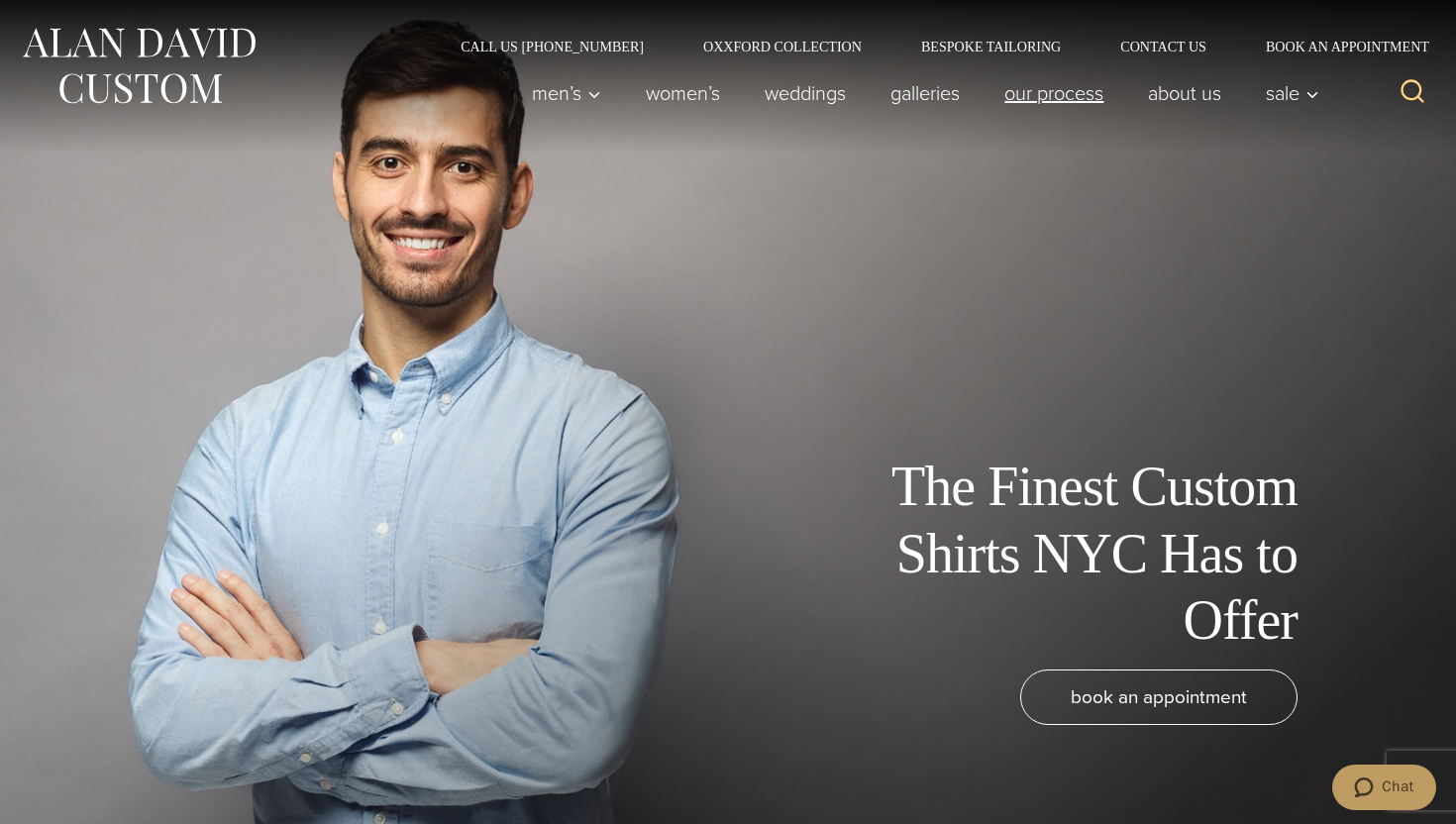 click on "Our Process" at bounding box center (1054, 93) 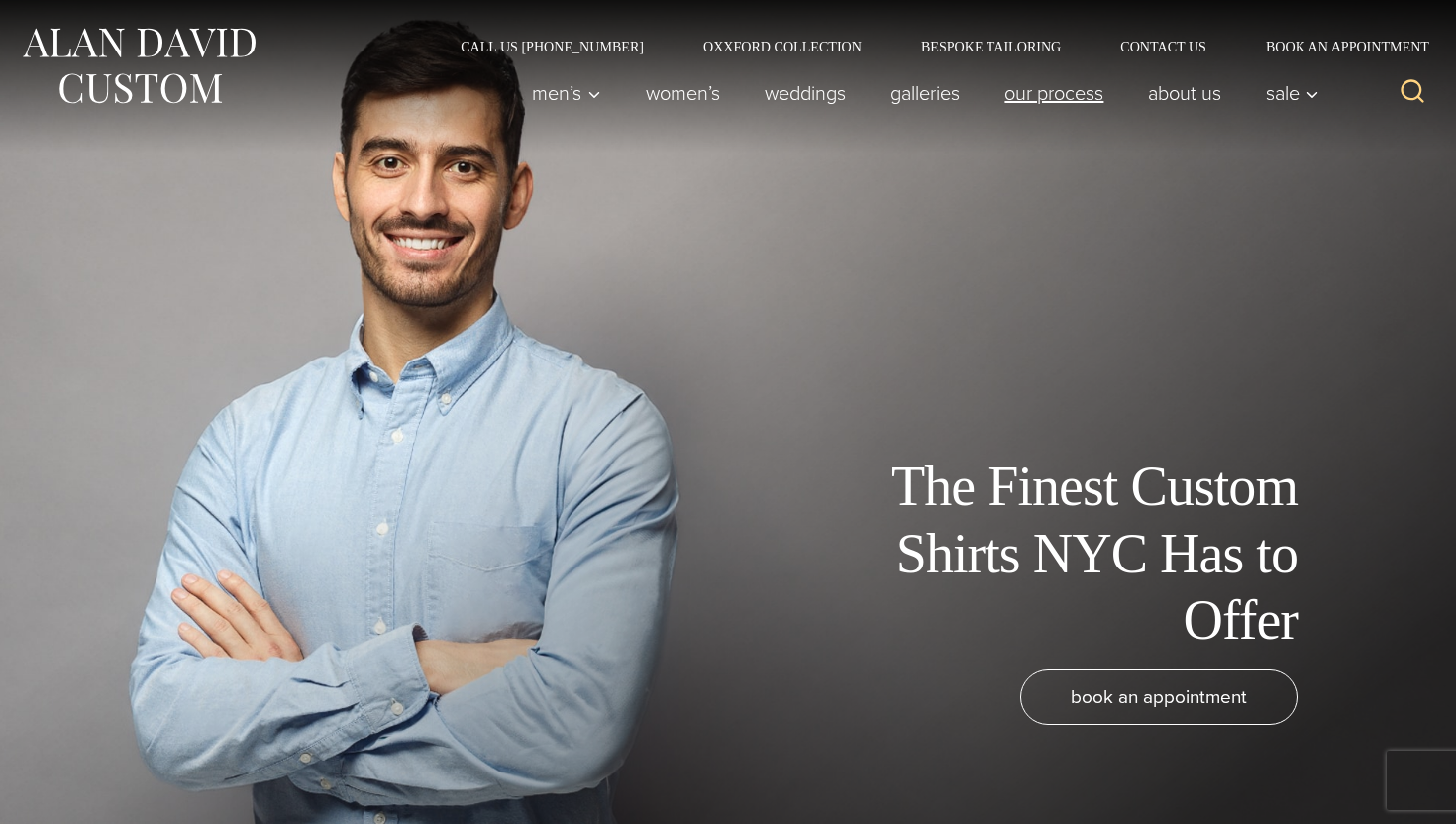 scroll, scrollTop: 0, scrollLeft: 0, axis: both 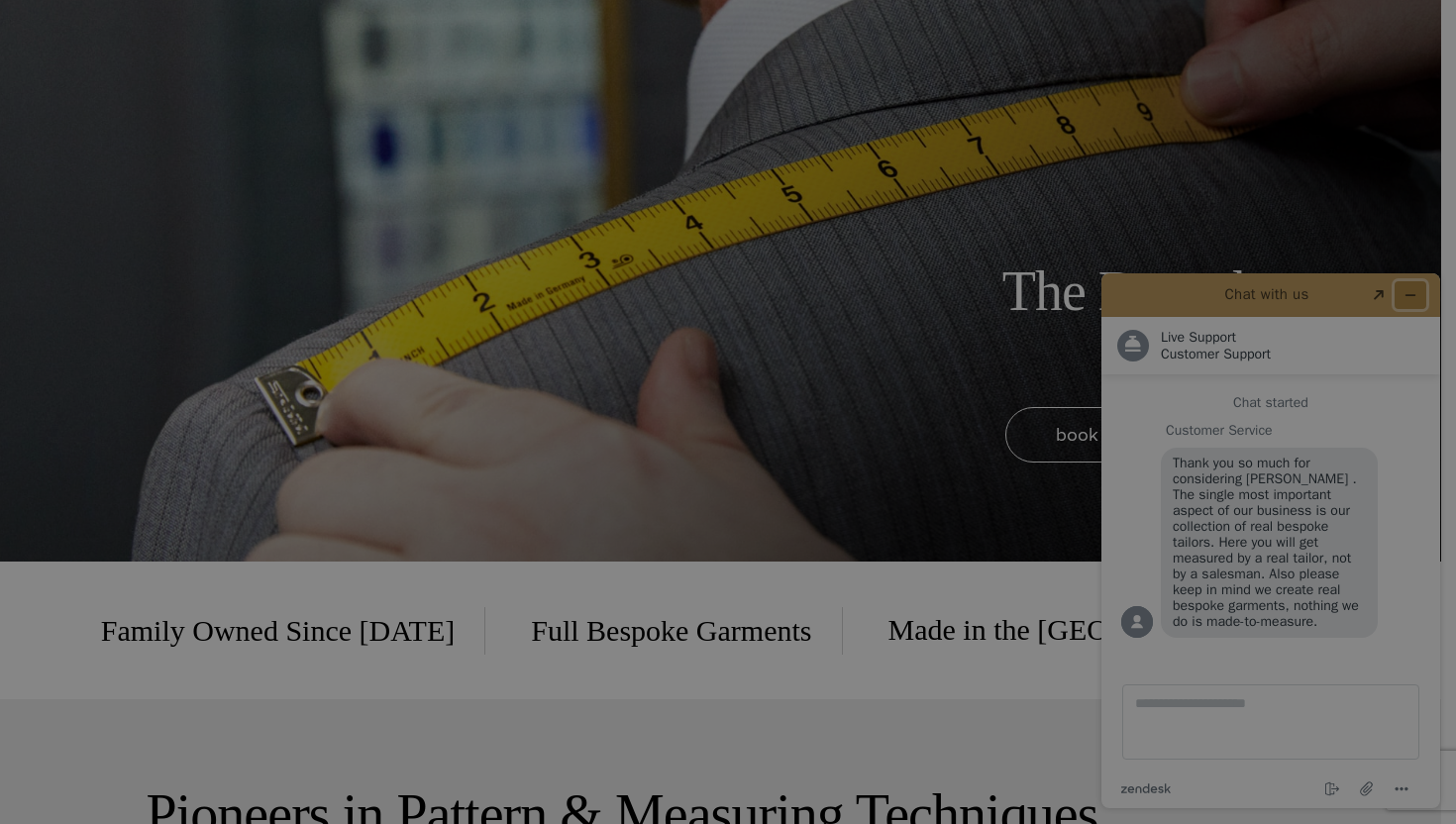 click 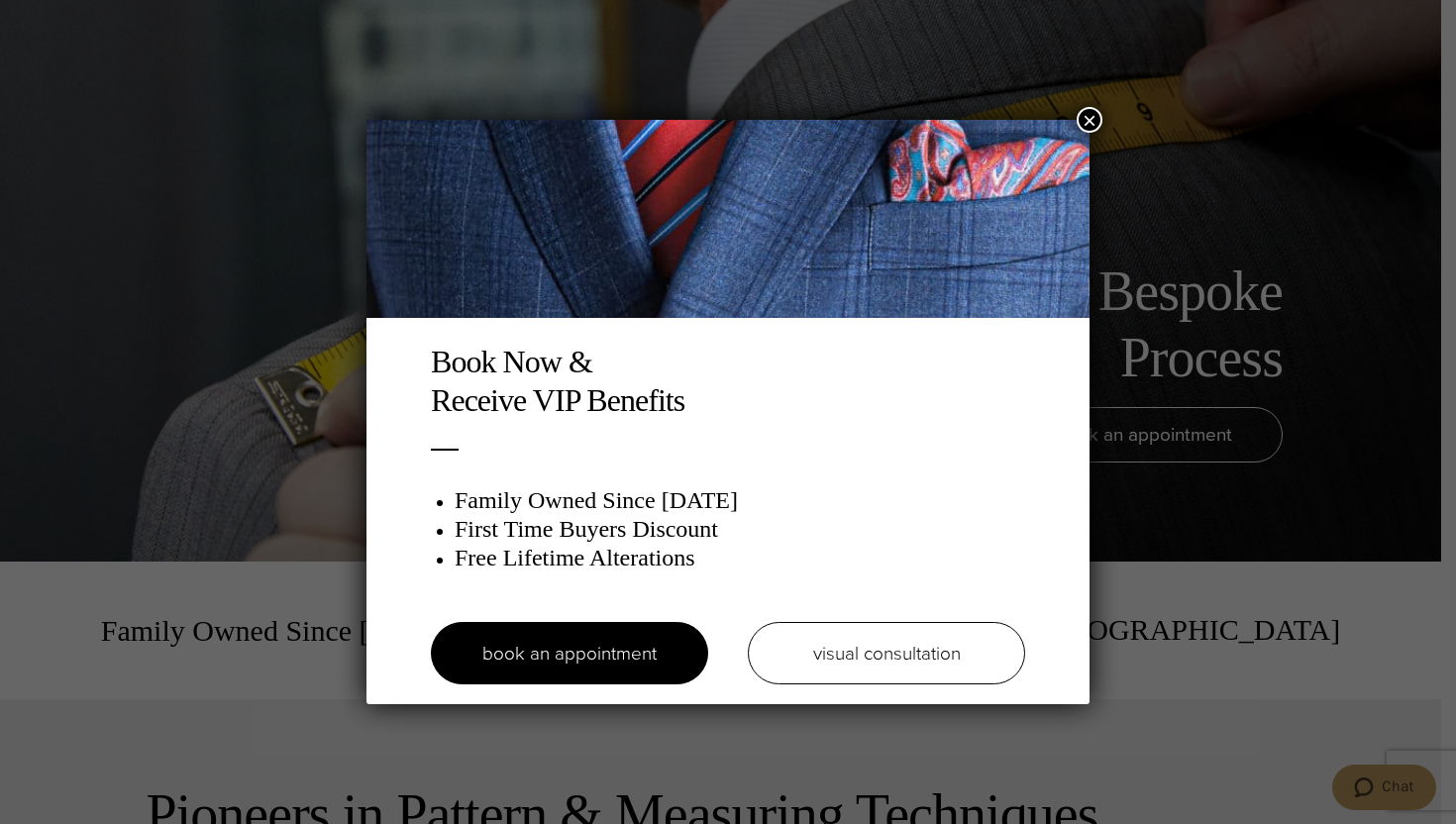 click on "×" at bounding box center [1090, 120] 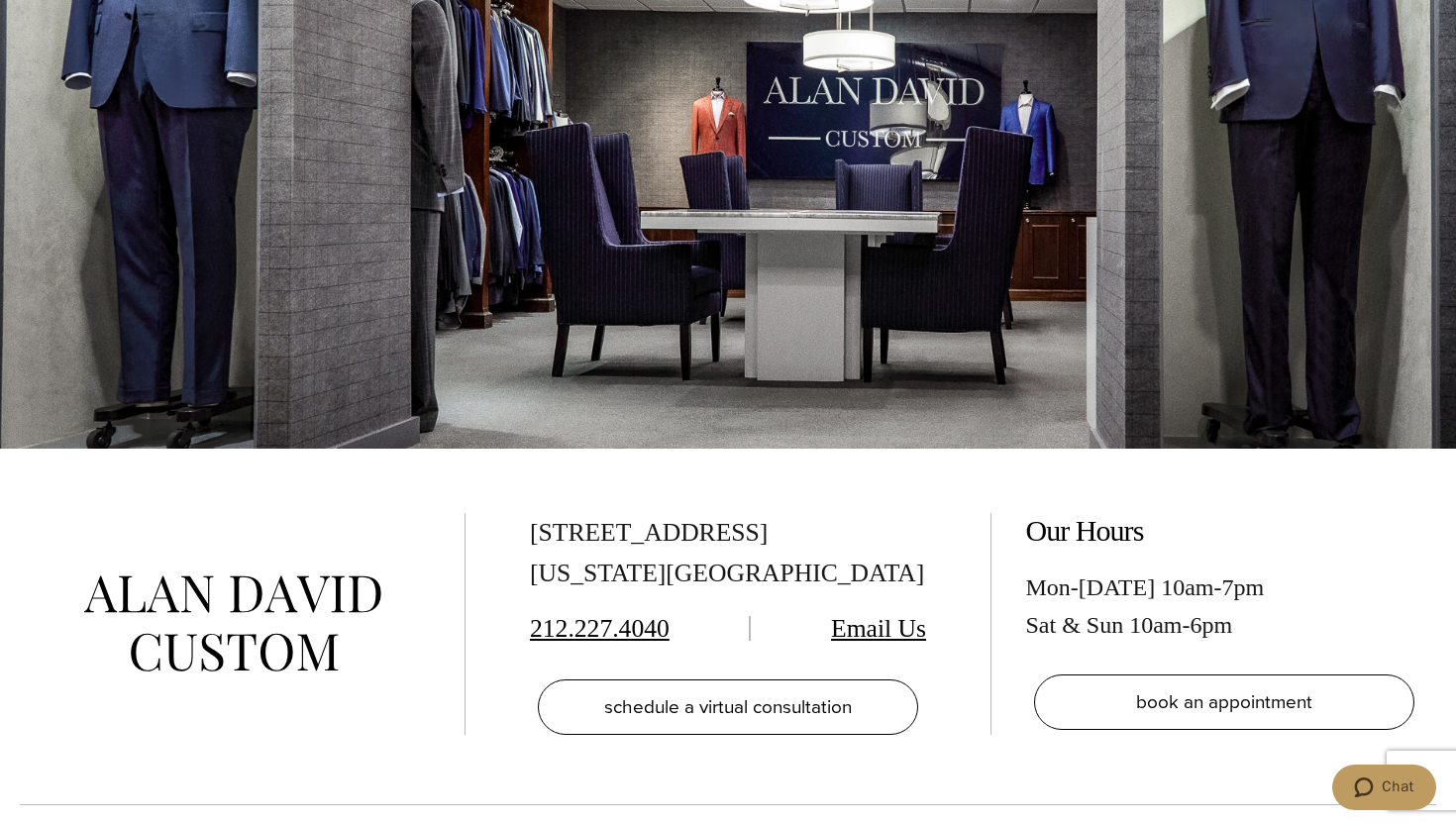scroll, scrollTop: 6161, scrollLeft: 0, axis: vertical 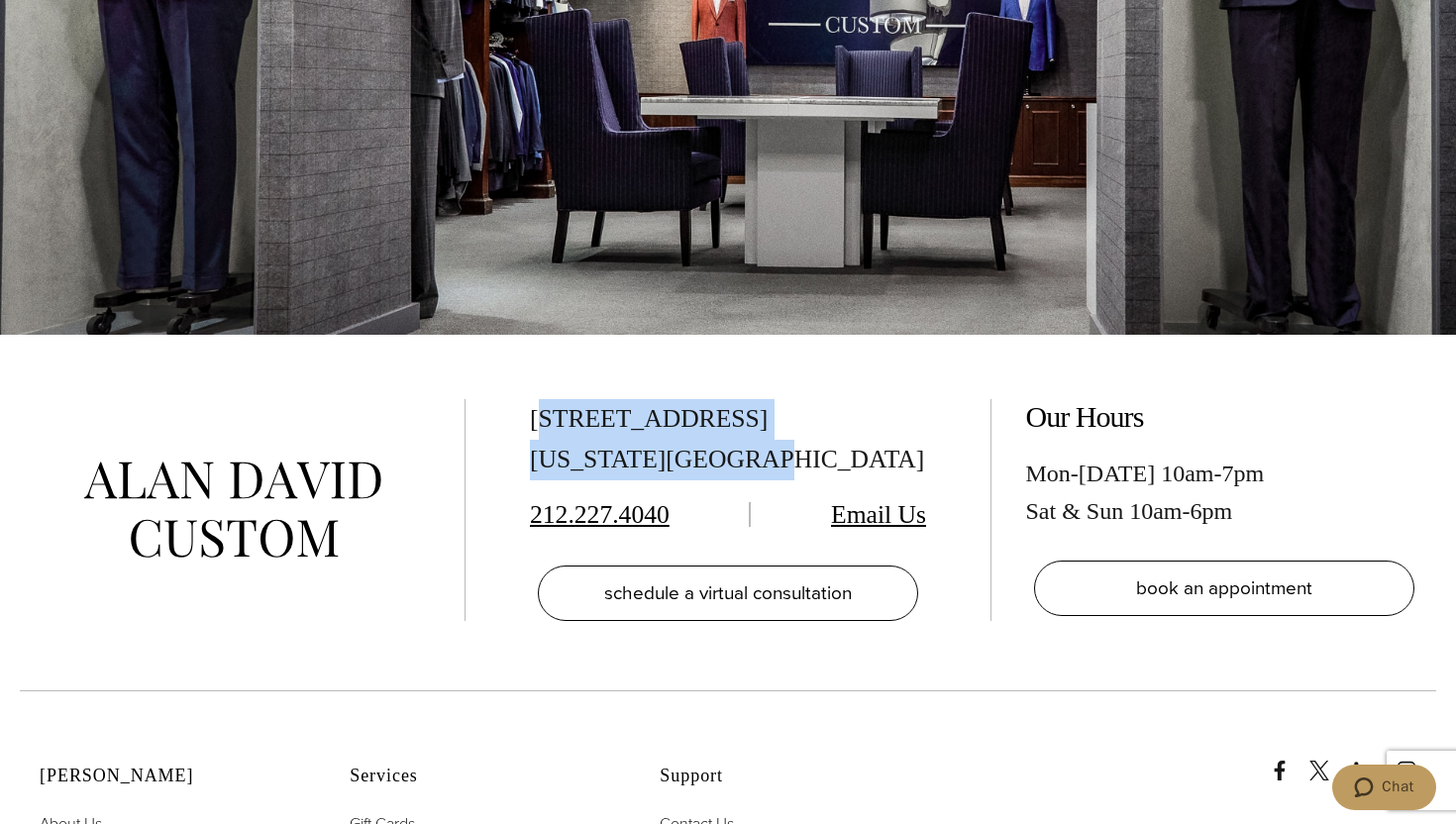 drag, startPoint x: 766, startPoint y: 425, endPoint x: 537, endPoint y: 375, distance: 234.39497 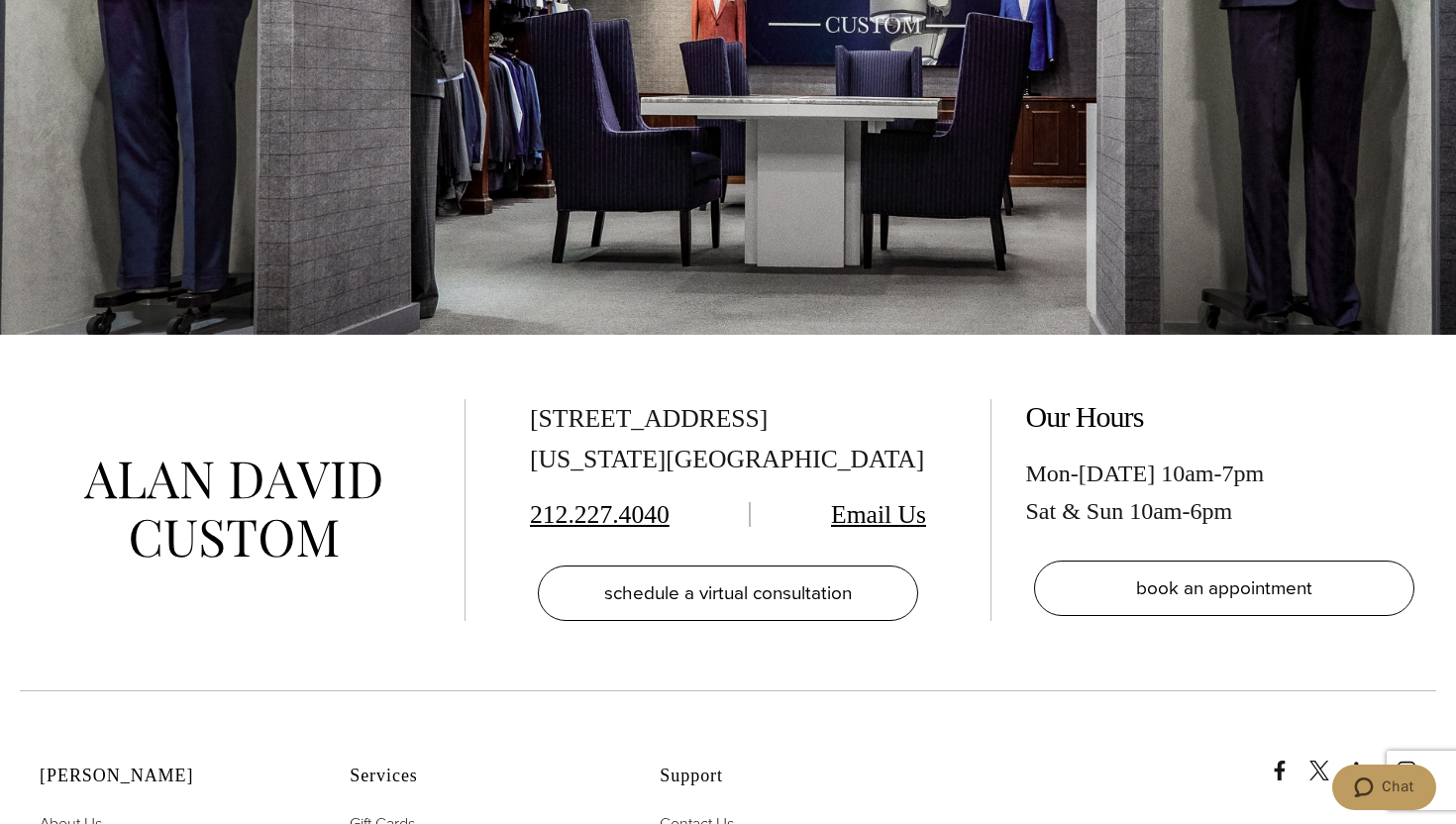 click on "515 Madison Ave, Suite 301 New York, NY 10022" at bounding box center [728, 440] 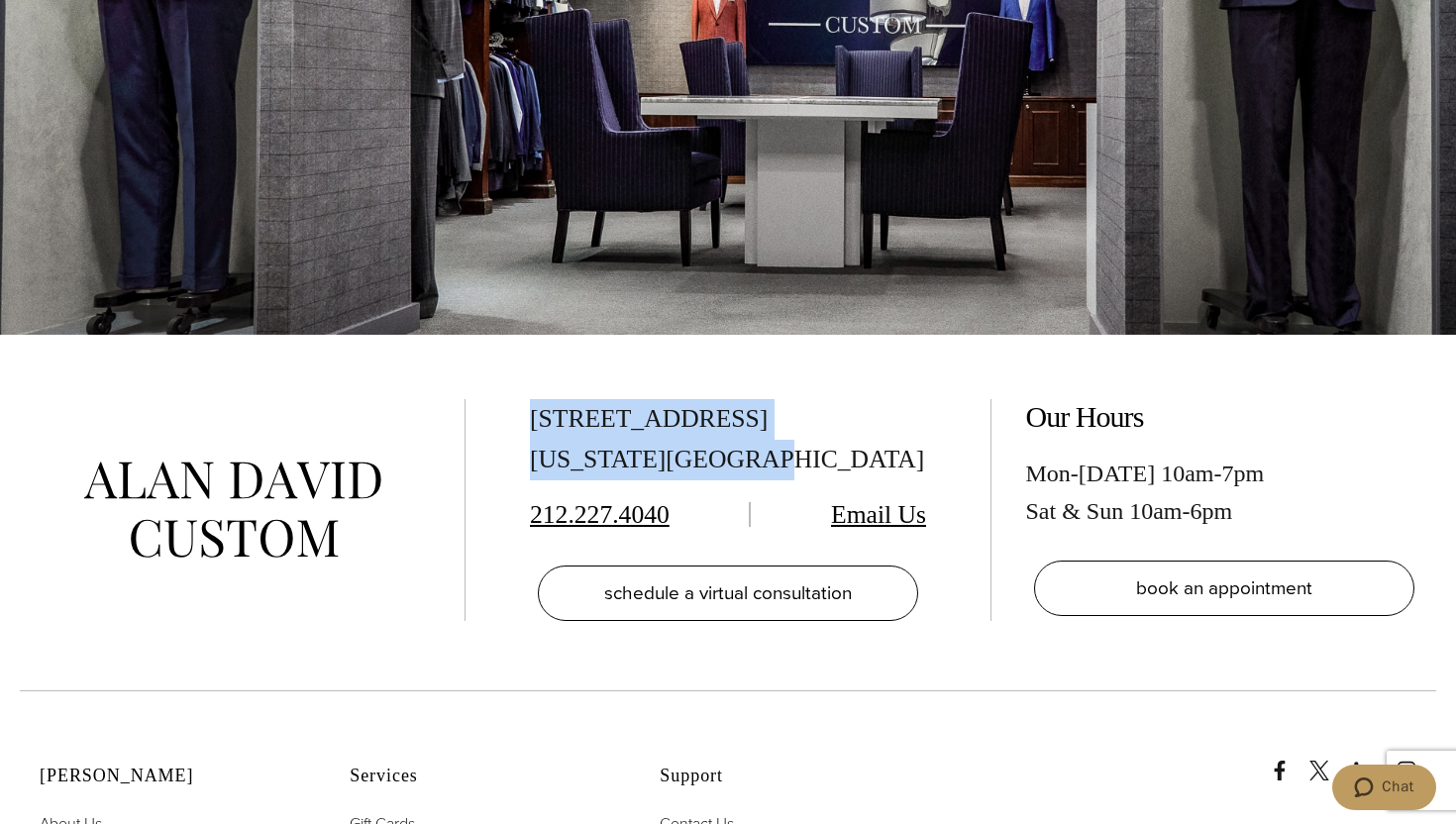 drag, startPoint x: 530, startPoint y: 375, endPoint x: 775, endPoint y: 419, distance: 248.91967 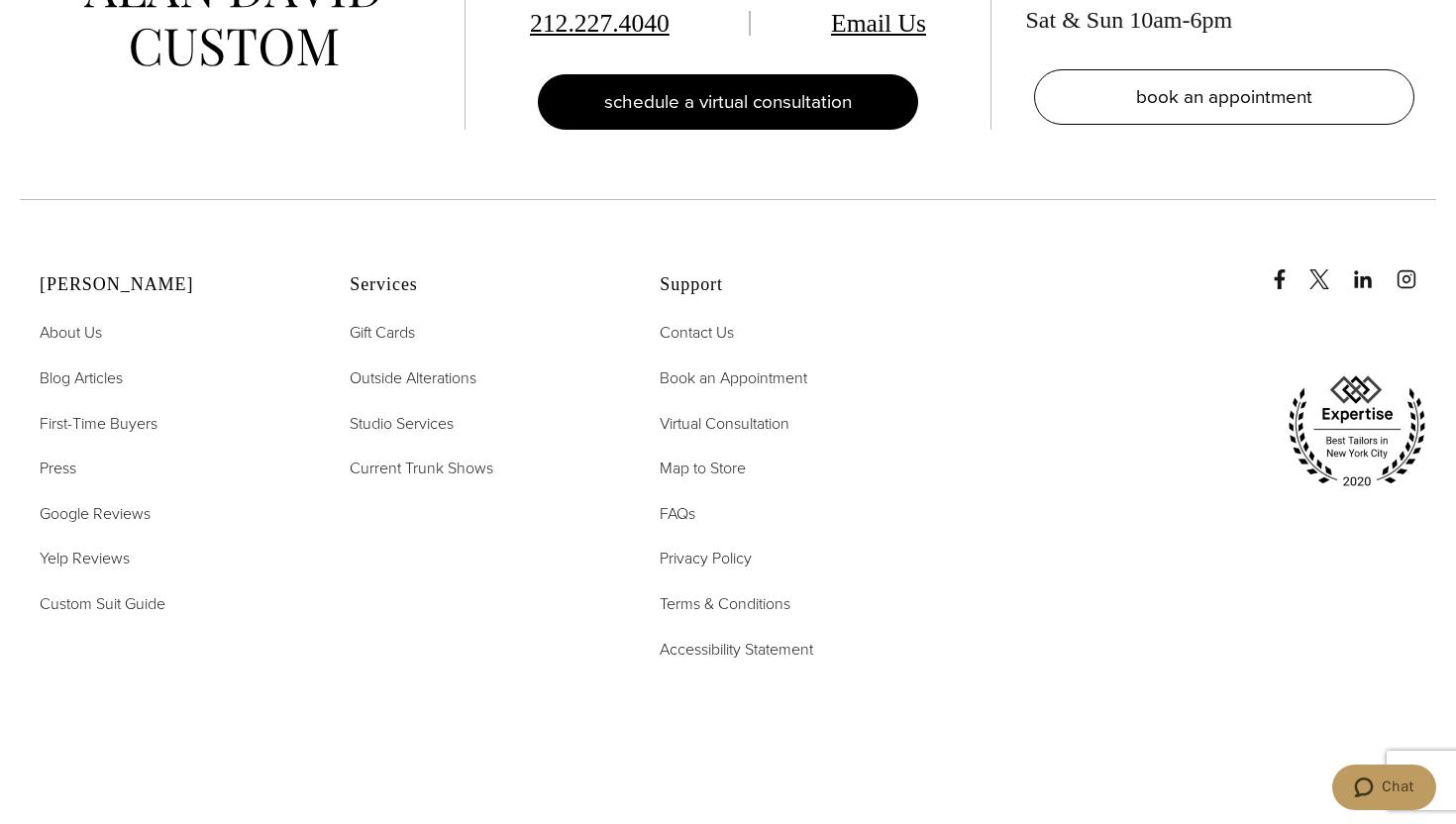 scroll, scrollTop: 6654, scrollLeft: 0, axis: vertical 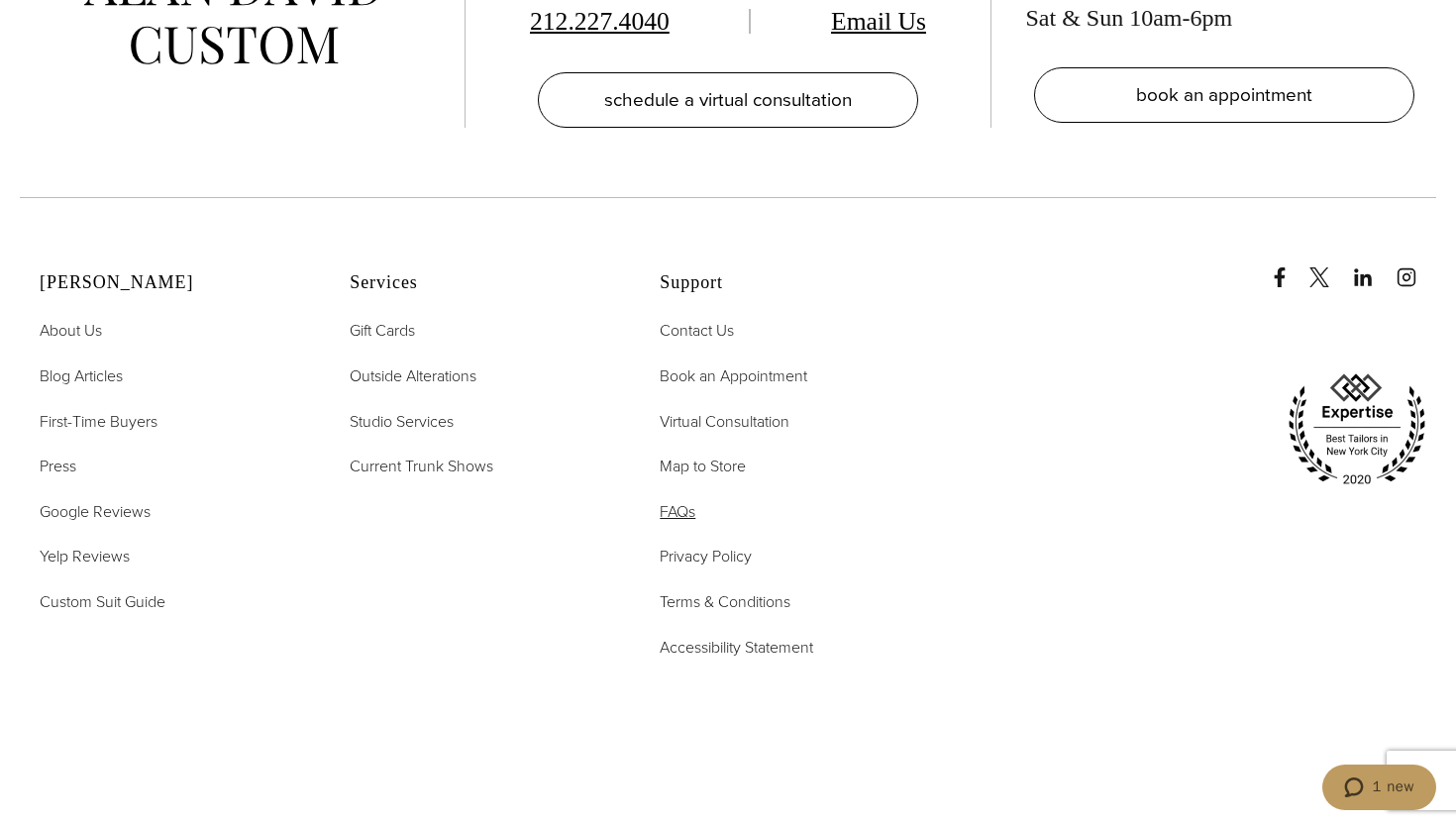 click on "FAQs" at bounding box center [677, 511] 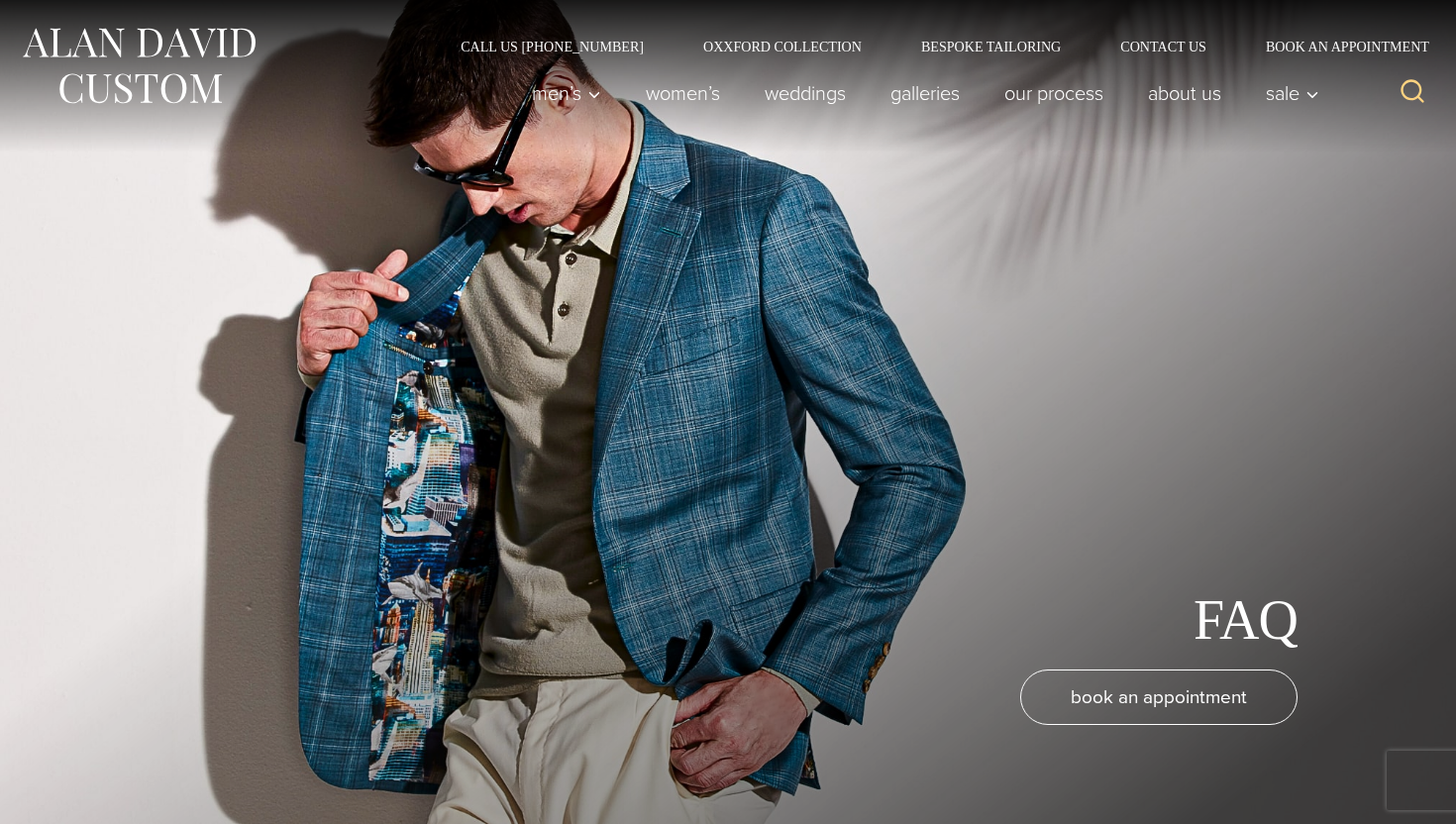 scroll, scrollTop: 0, scrollLeft: 0, axis: both 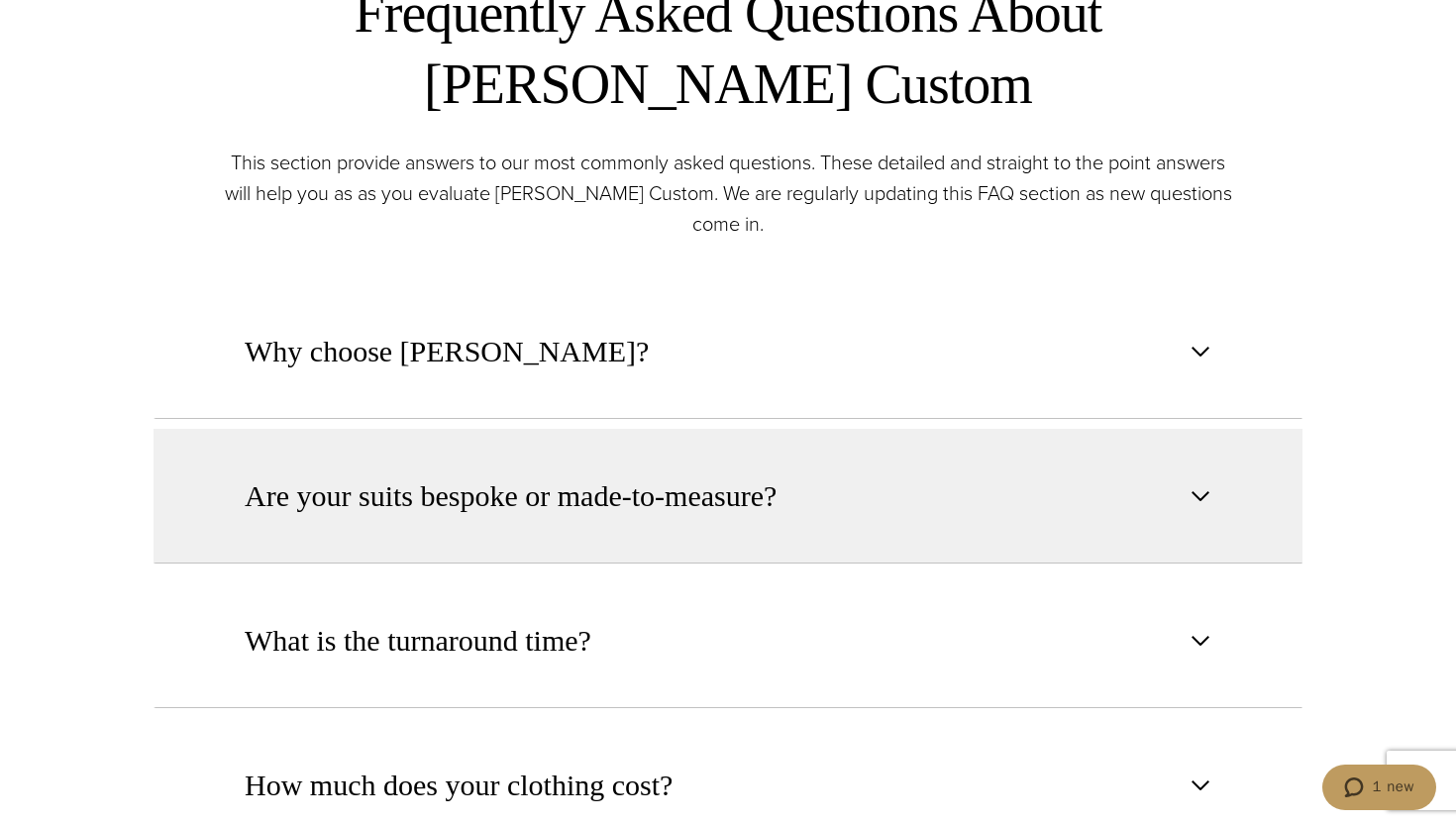 click on "Are your suits bespoke or made-to-measure?" at bounding box center [728, 496] 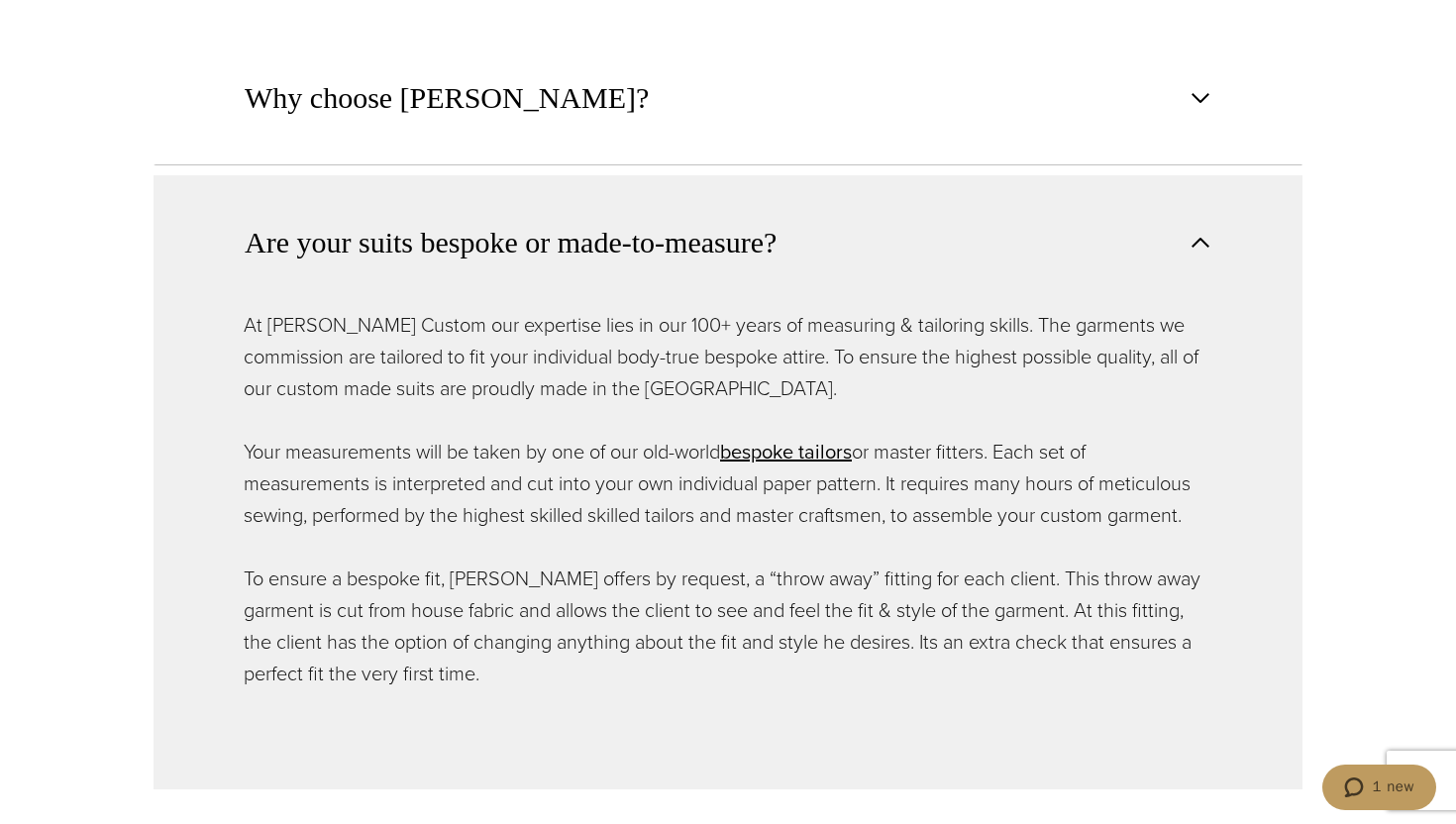 scroll, scrollTop: 1180, scrollLeft: 0, axis: vertical 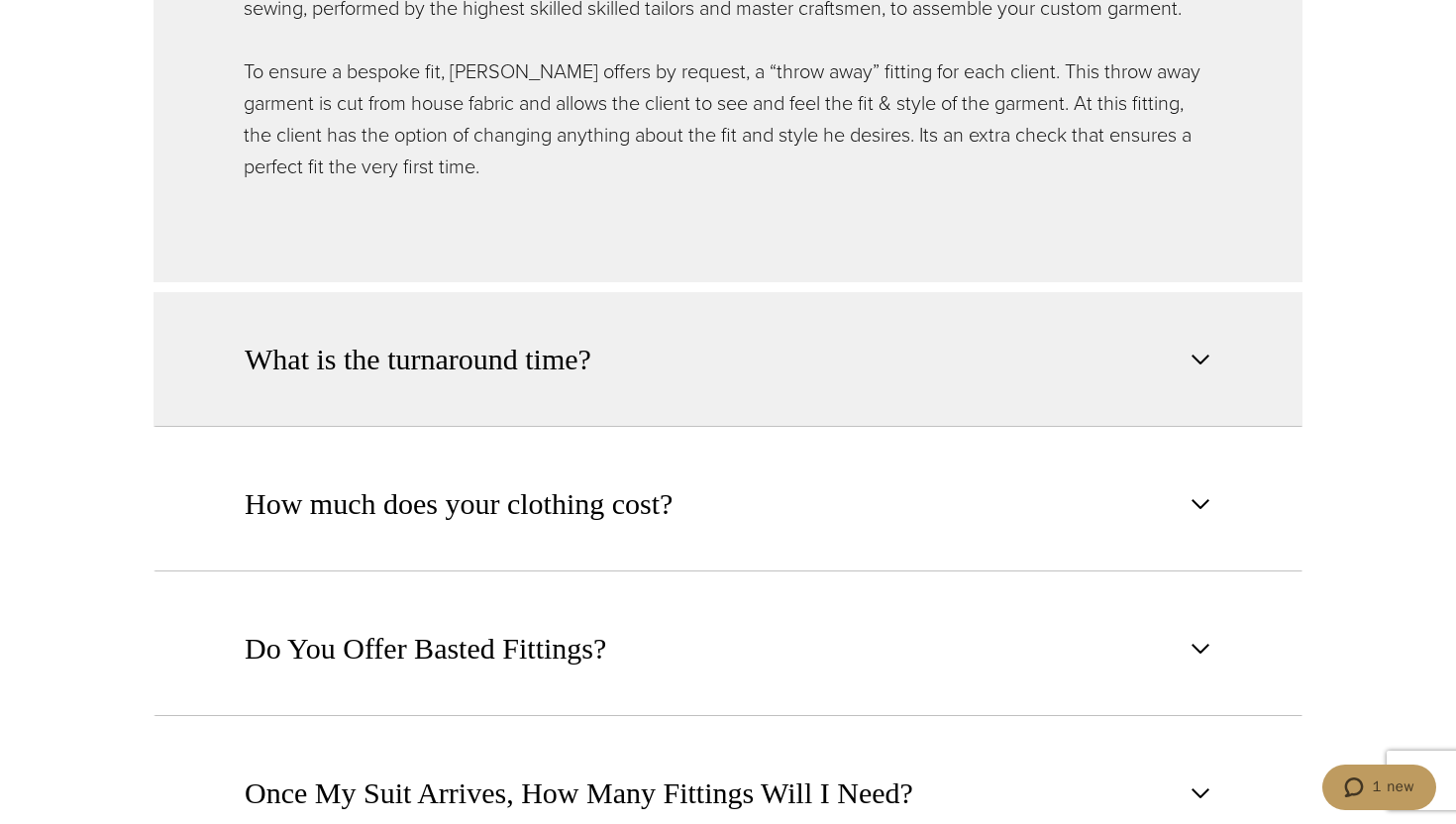 click on "What is the turnaround time?" at bounding box center (728, 360) 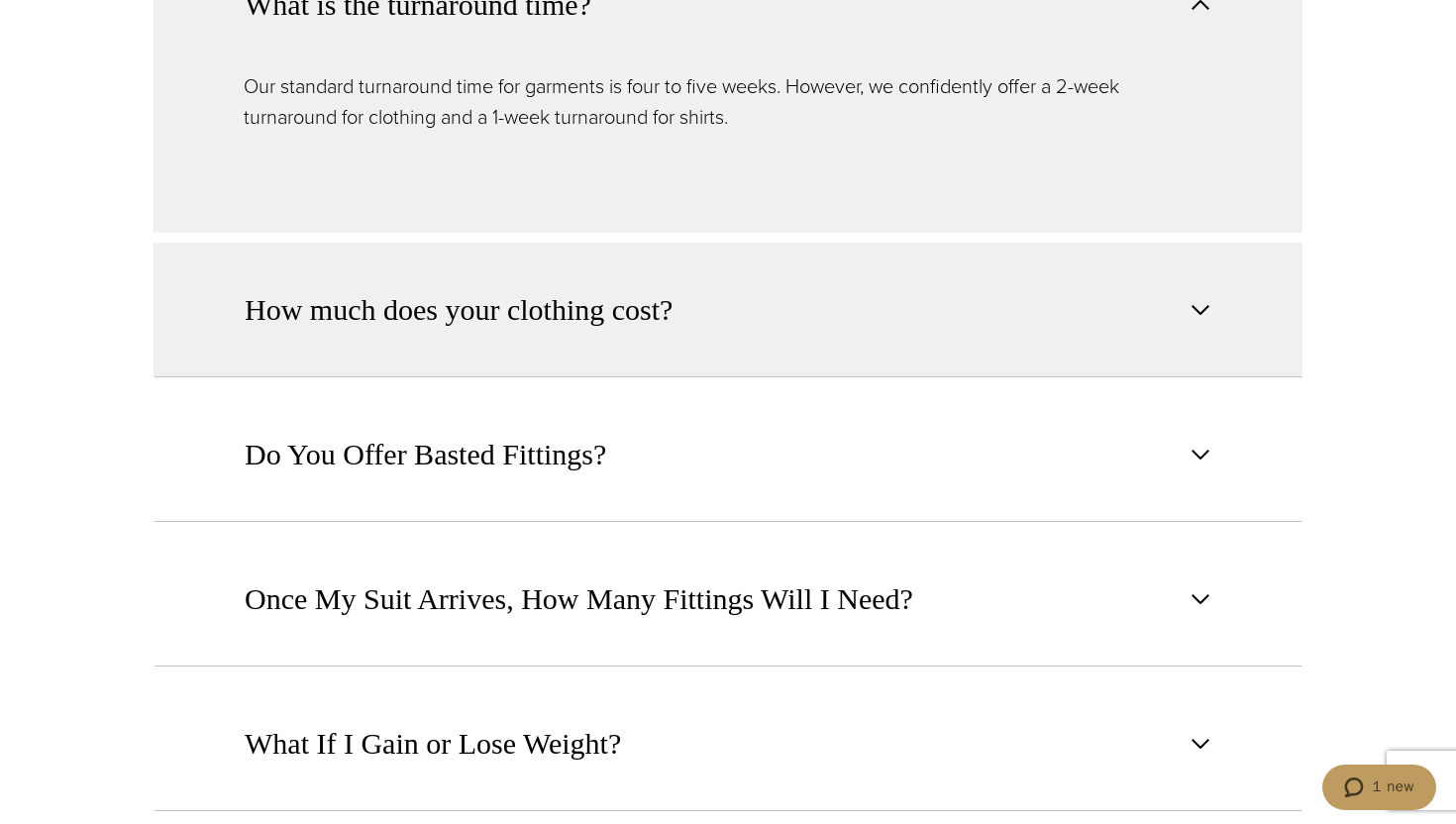 scroll, scrollTop: 1521, scrollLeft: 0, axis: vertical 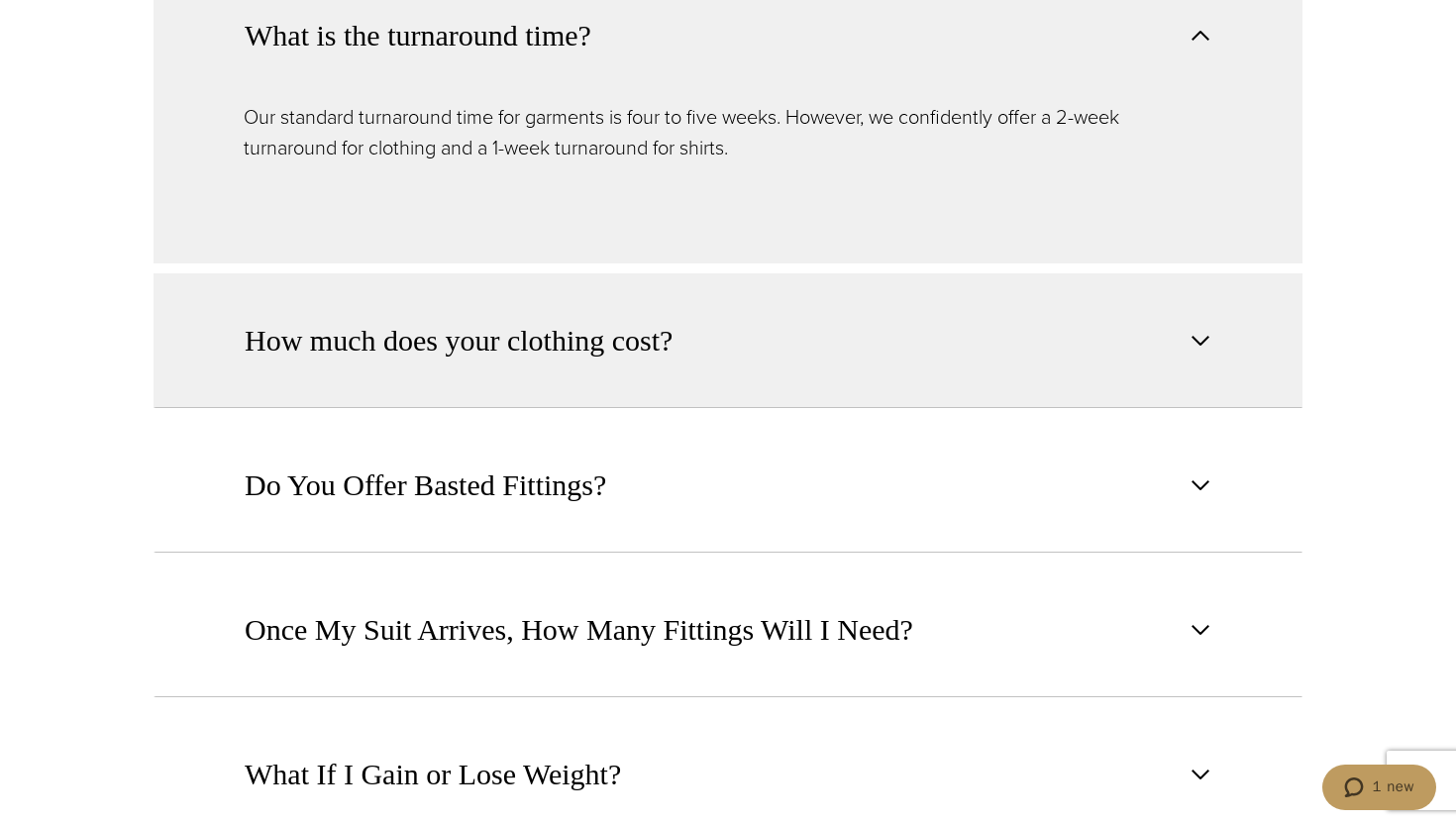 click on "How much does your clothing cost?" at bounding box center [459, 341] 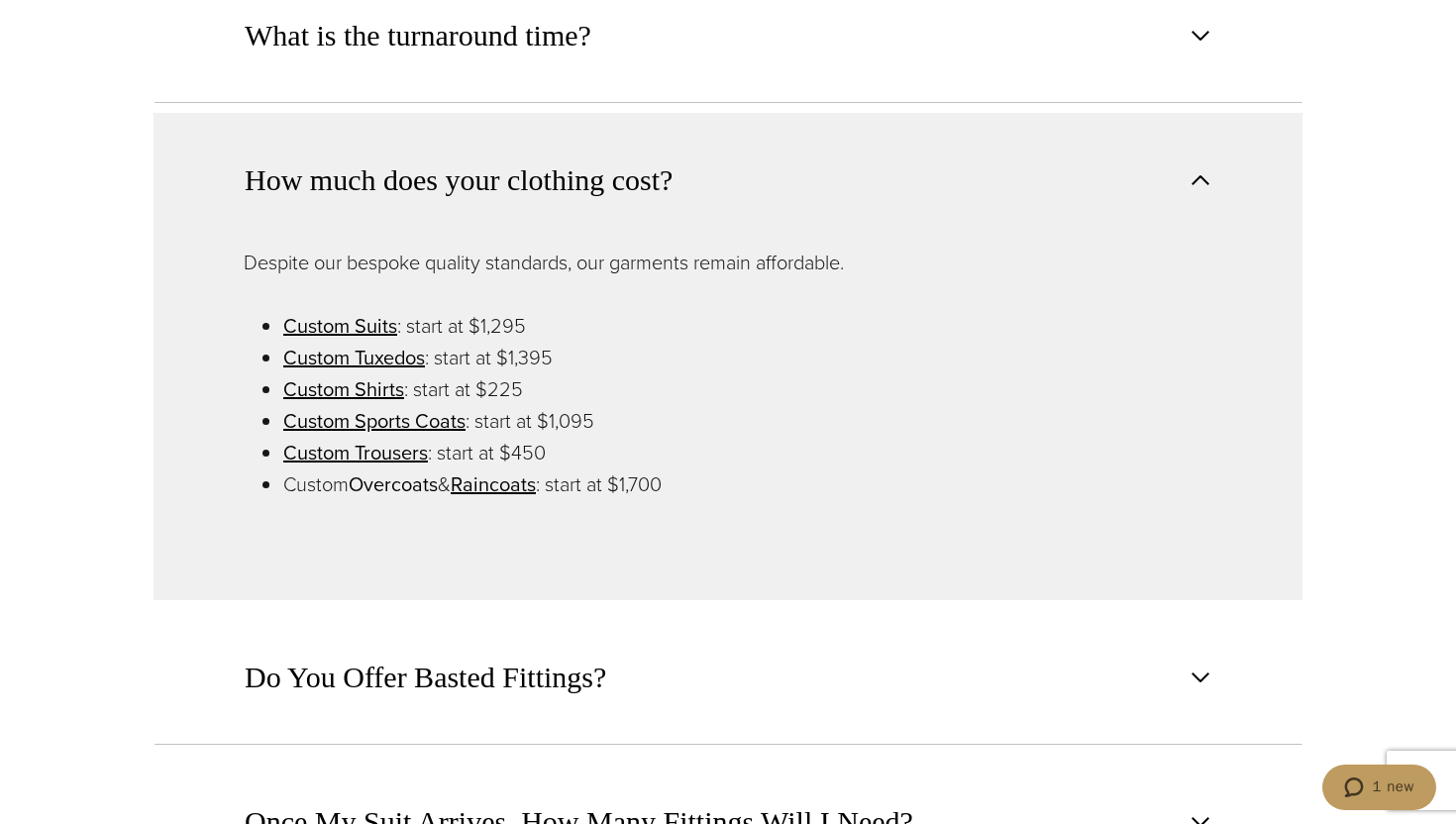 click on "Overcoats" at bounding box center [393, 484] 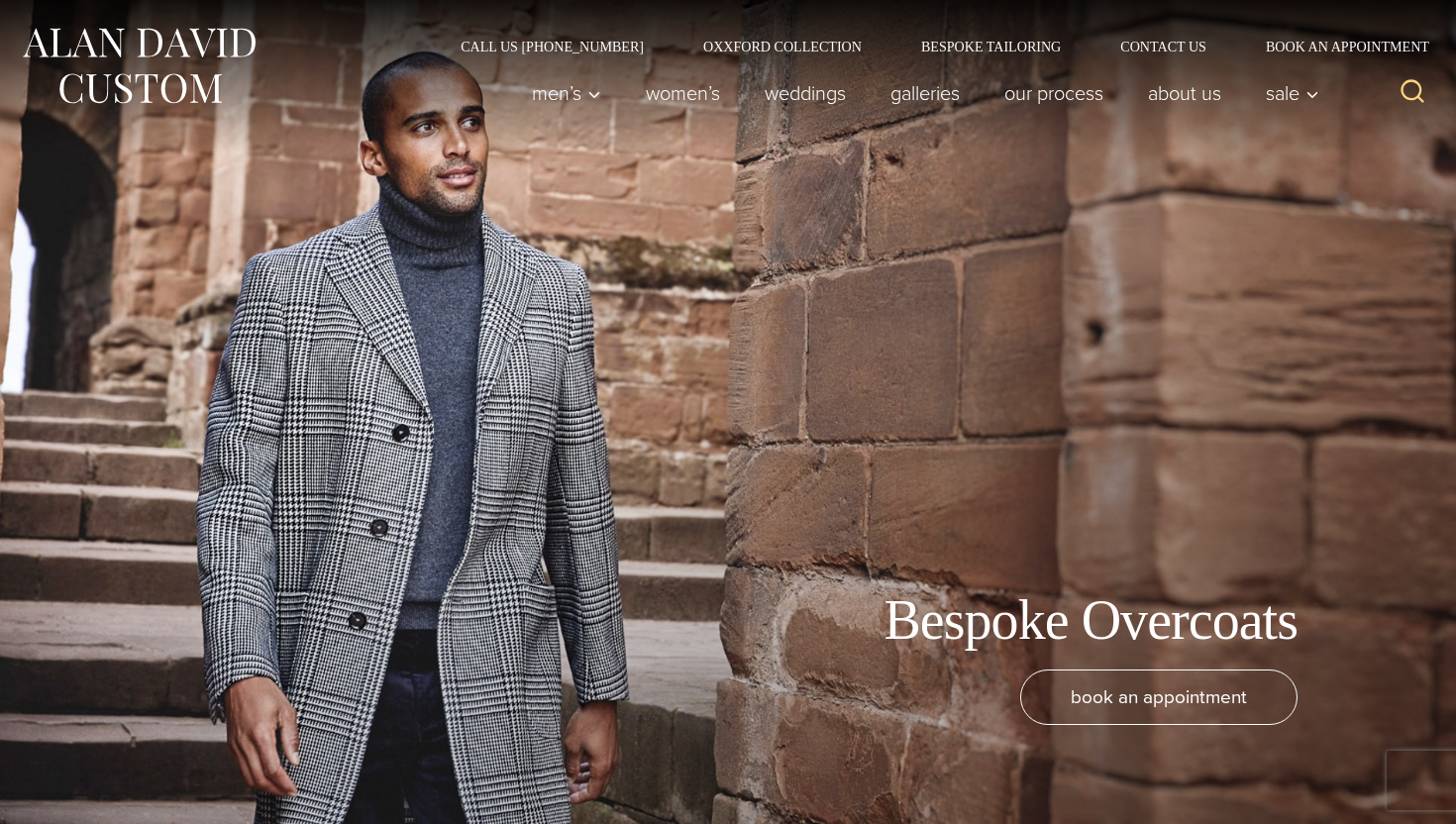 scroll, scrollTop: 0, scrollLeft: 0, axis: both 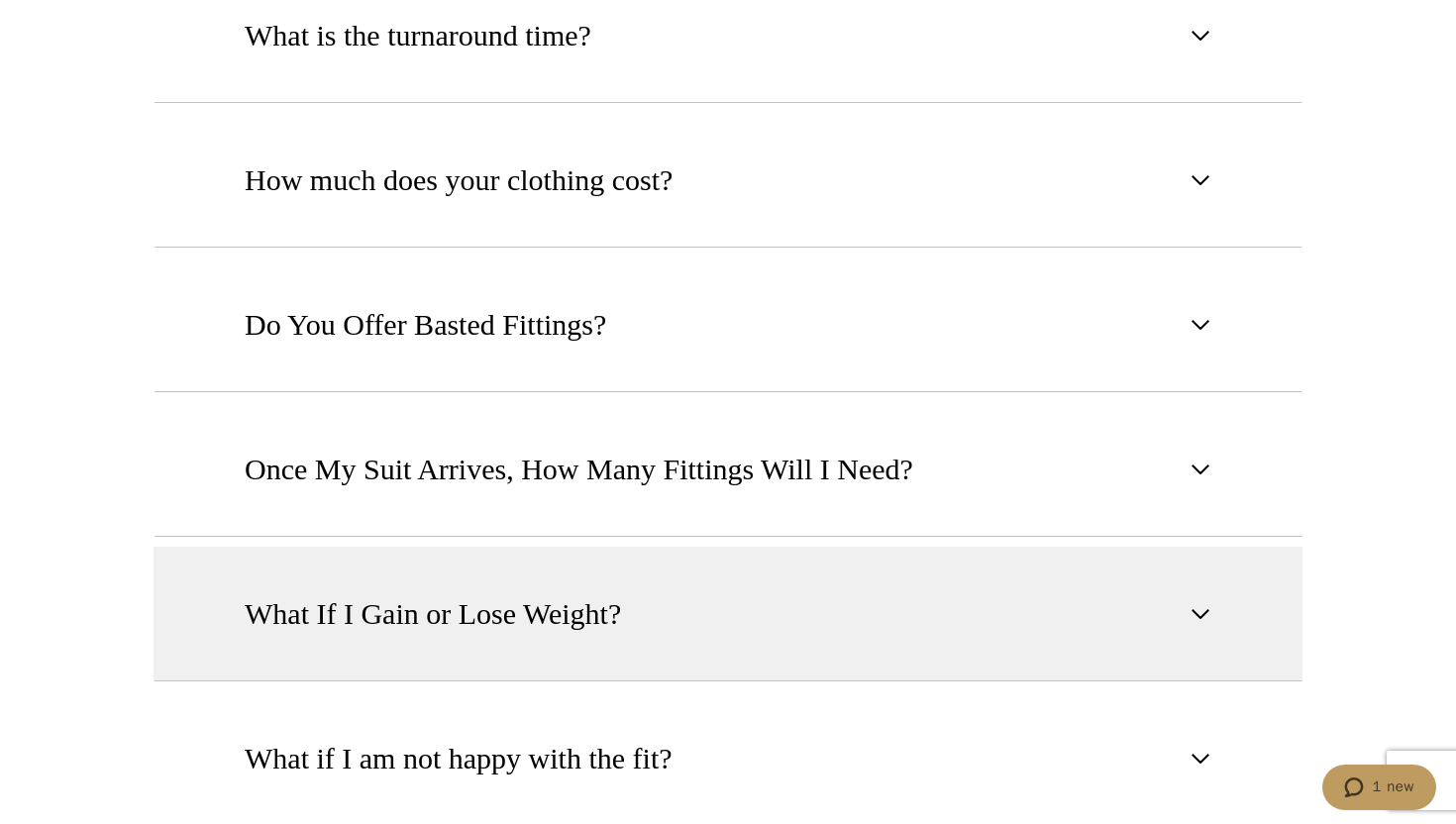 click on "What If I Gain or Lose Weight?" at bounding box center (728, 614) 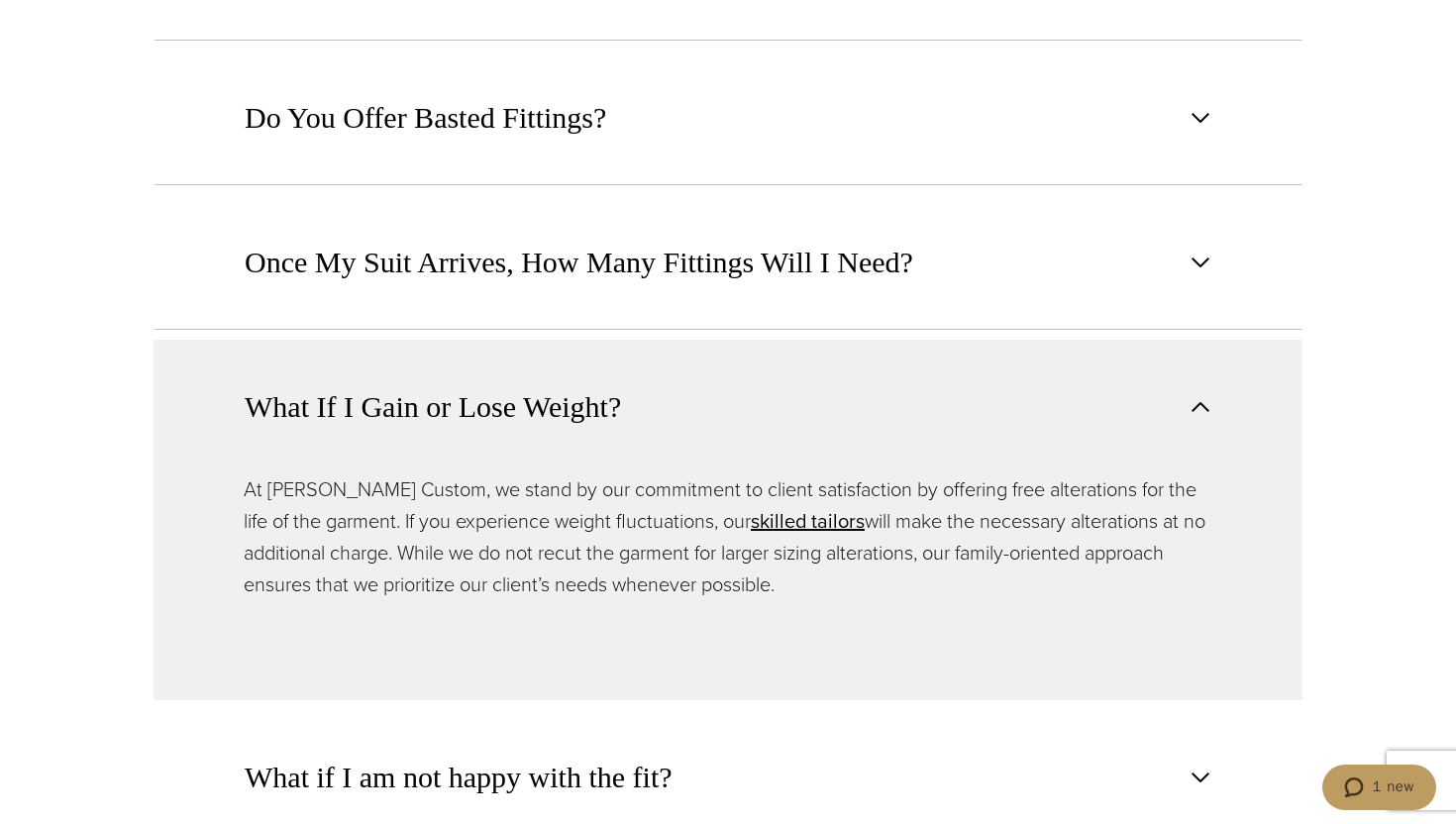 scroll, scrollTop: 1729, scrollLeft: 0, axis: vertical 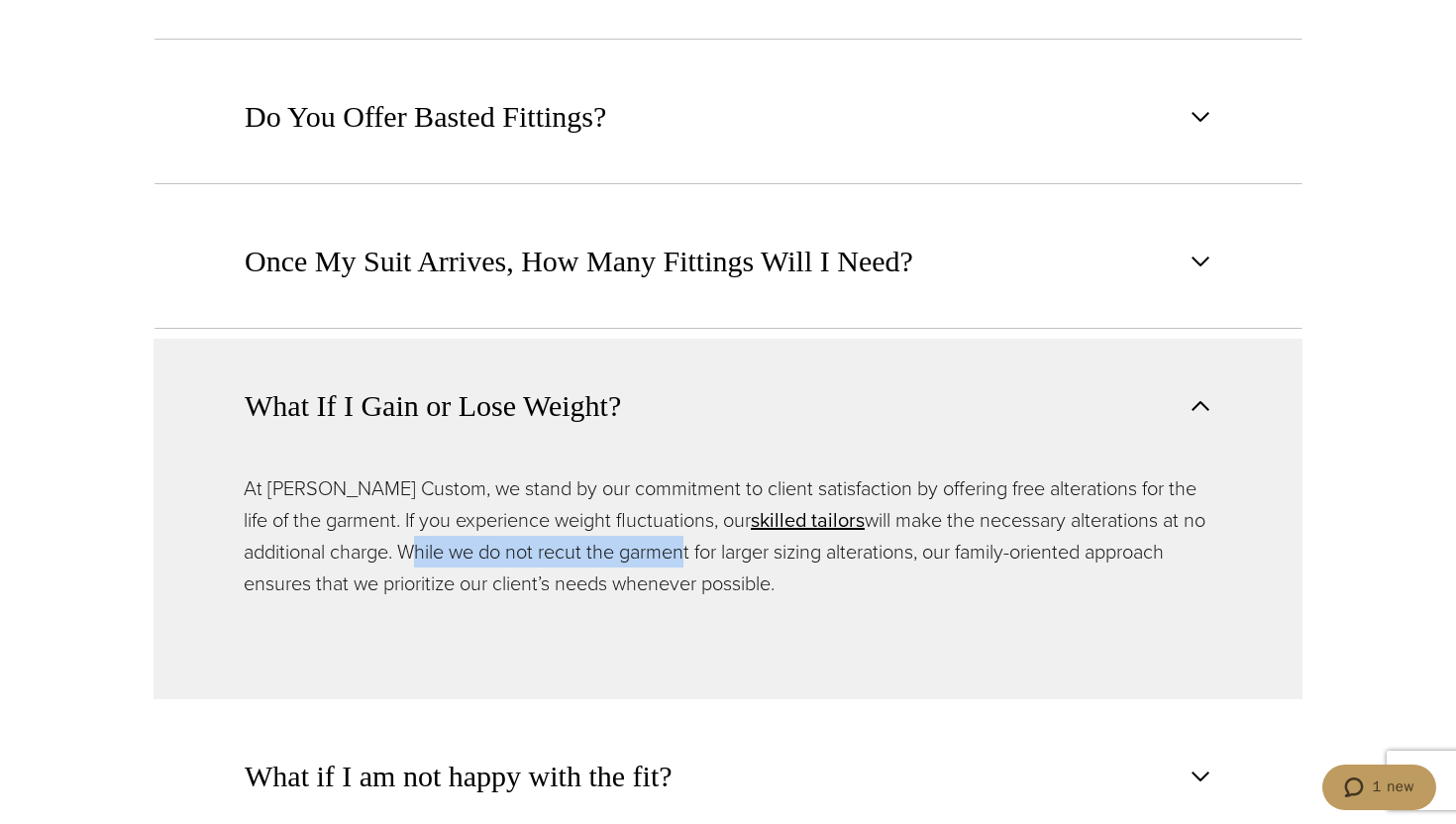 drag, startPoint x: 402, startPoint y: 554, endPoint x: 684, endPoint y: 552, distance: 282.00709 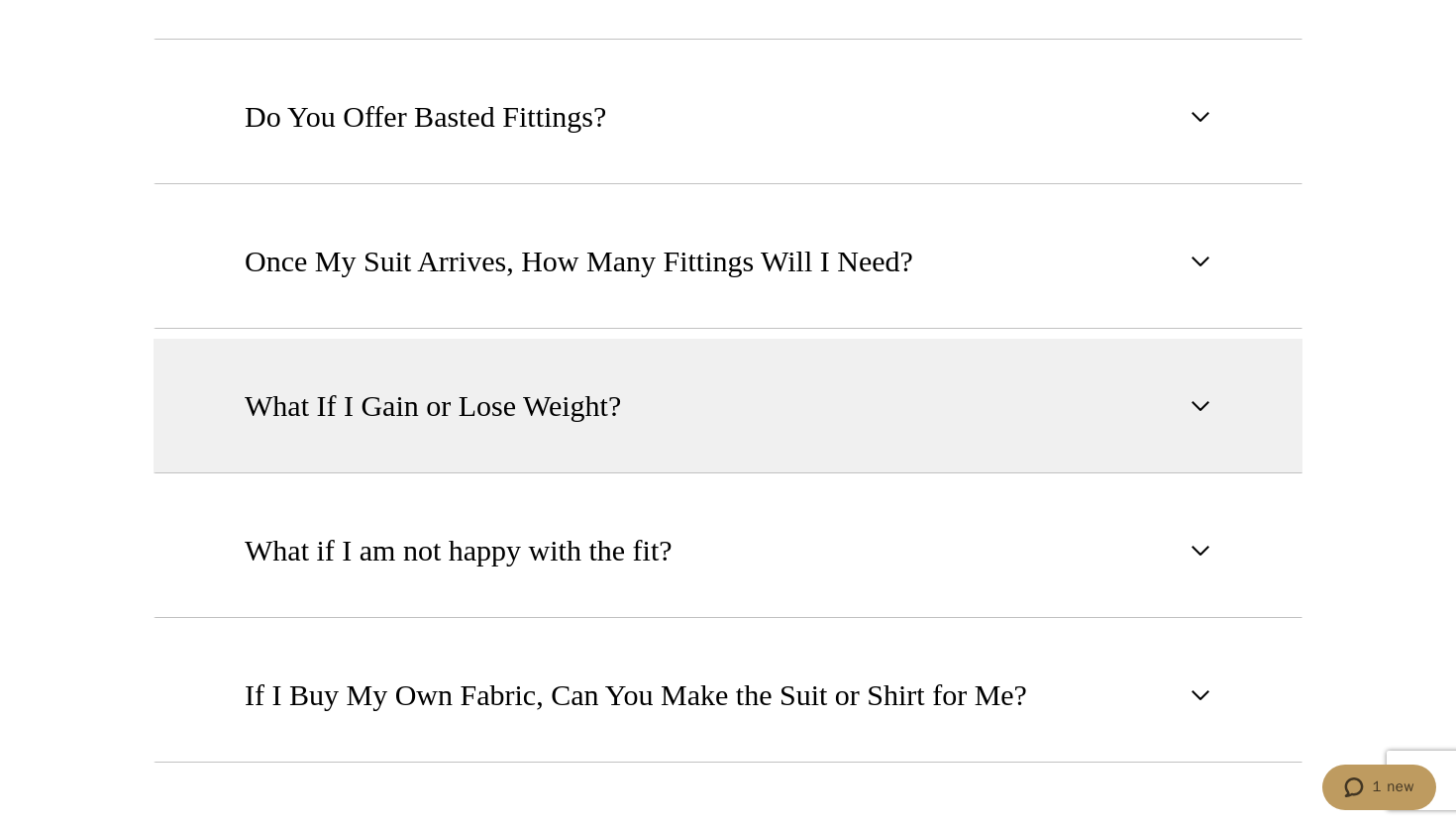 click on "What If I Gain or Lose Weight?" at bounding box center [728, 406] 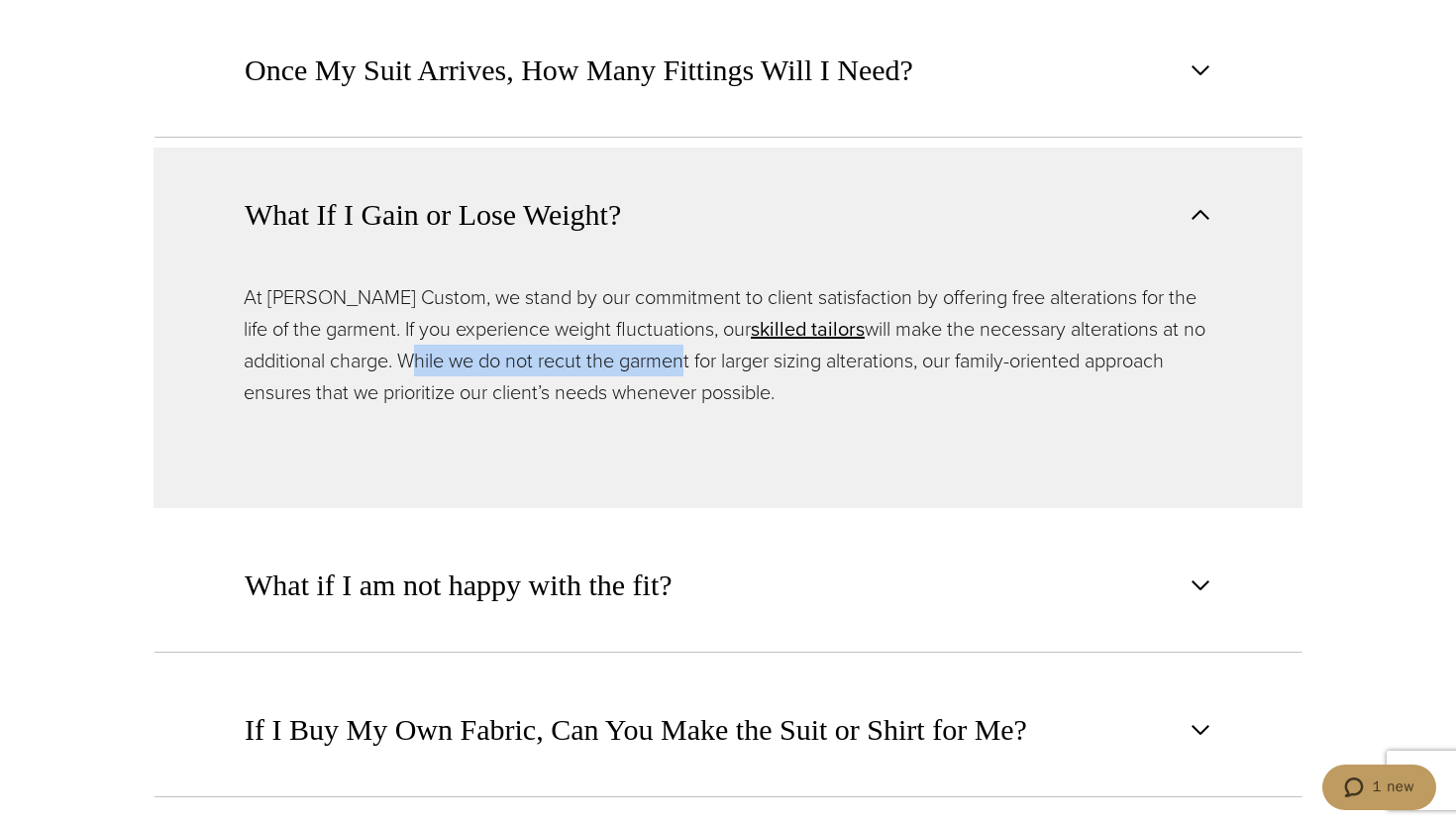 scroll, scrollTop: 1923, scrollLeft: 0, axis: vertical 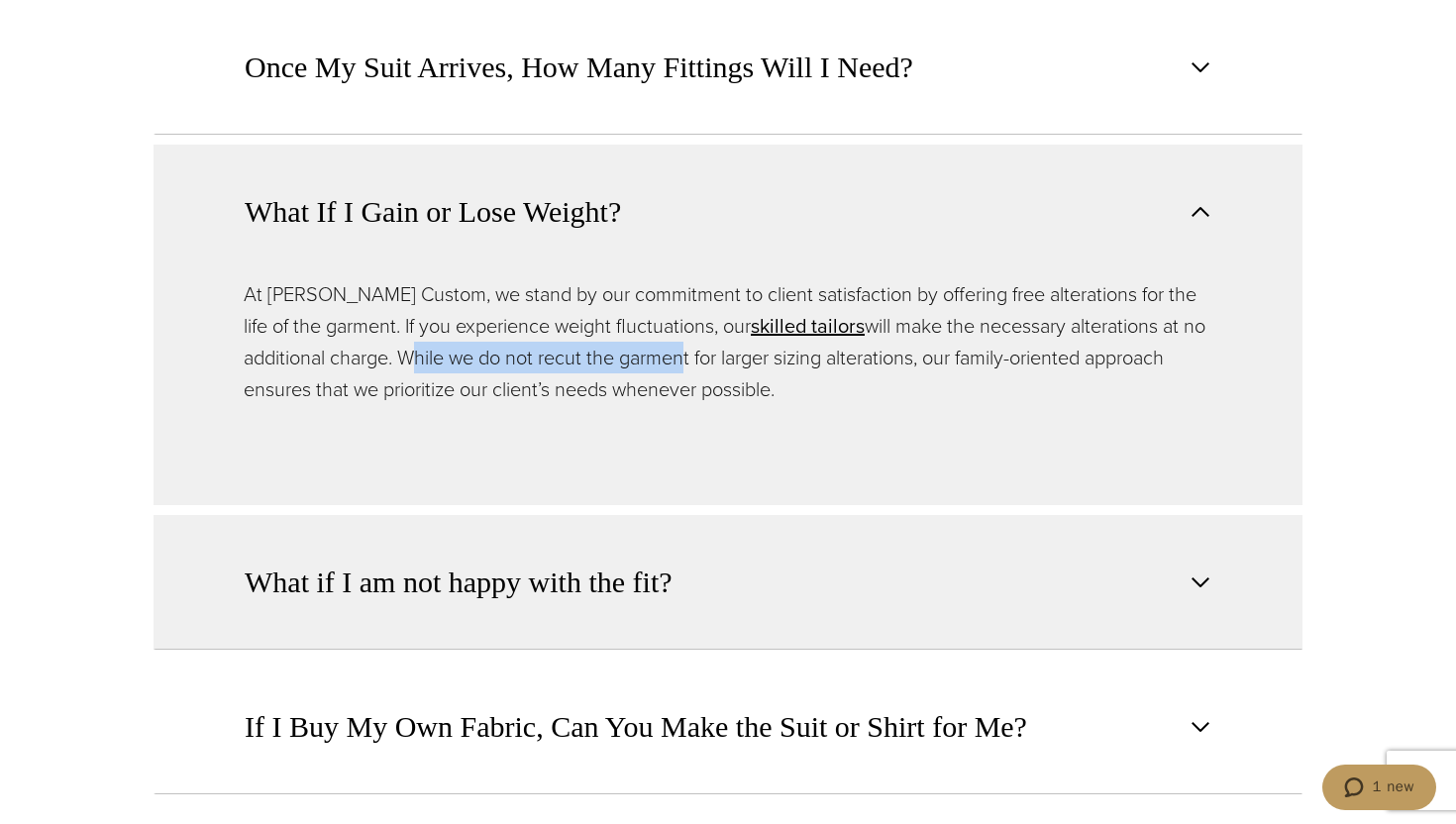 click on "What if I am not happy with the fit?" at bounding box center (459, 582) 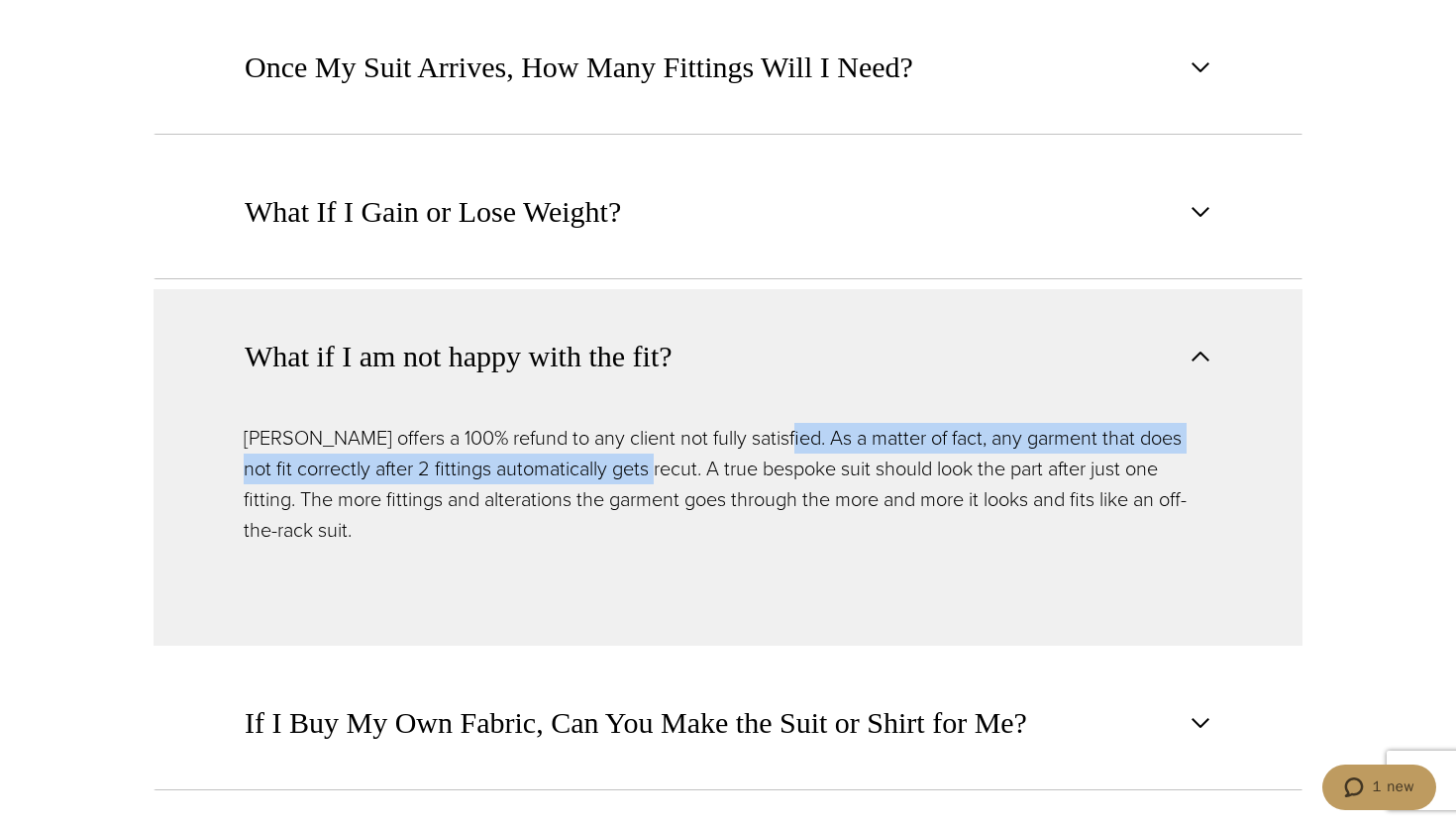 drag, startPoint x: 769, startPoint y: 439, endPoint x: 628, endPoint y: 472, distance: 144.8102 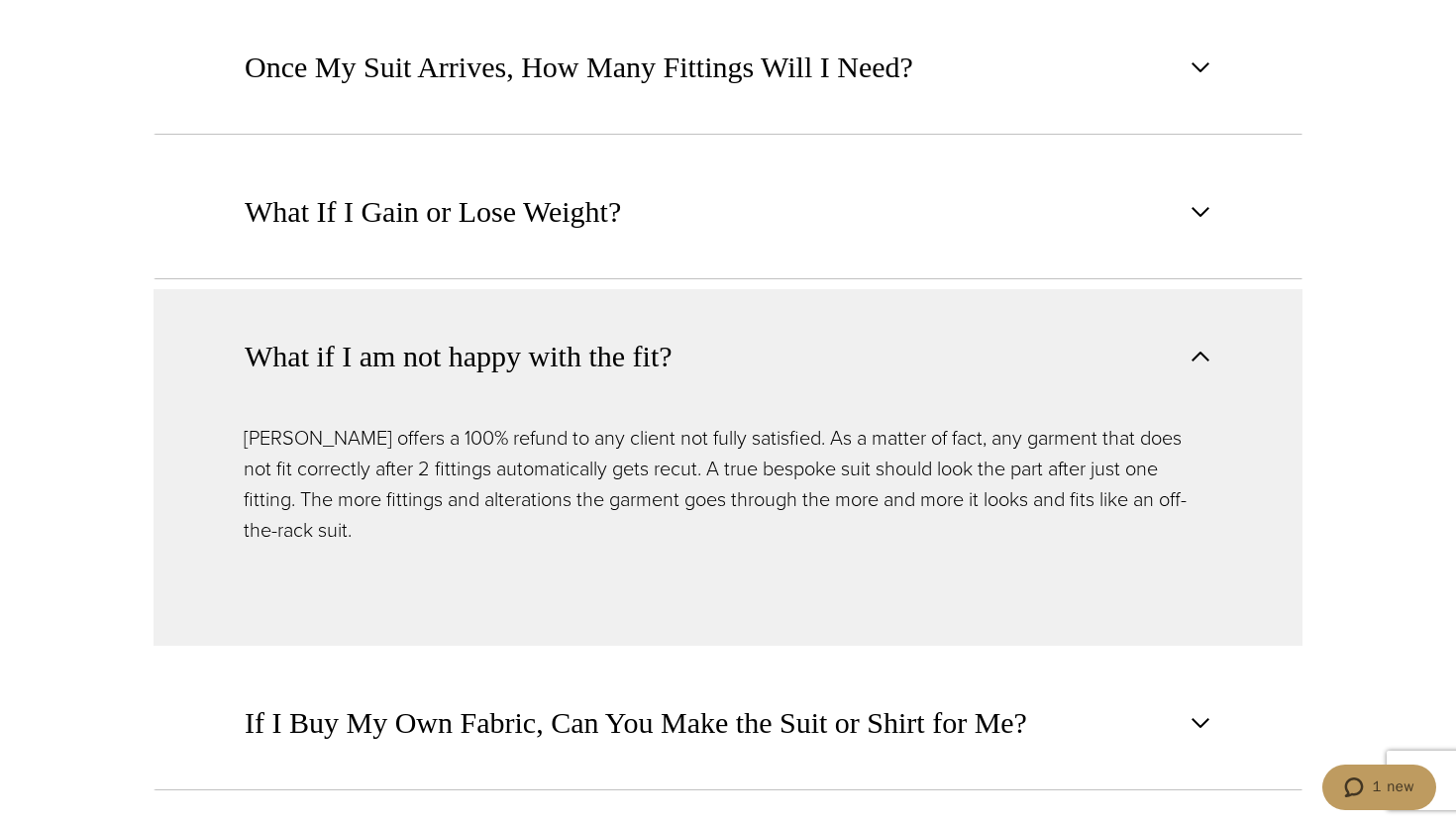 click on "Alan David offers a 100% refund to any client not fully satisfied. As a matter of fact, any garment that does not fit correctly after 2 fittings automatically gets recut. A true bespoke suit should look the part after just one fitting. The more fittings and alterations the garment goes through the more and more it looks and fits like an off-the-rack suit." at bounding box center [728, 484] 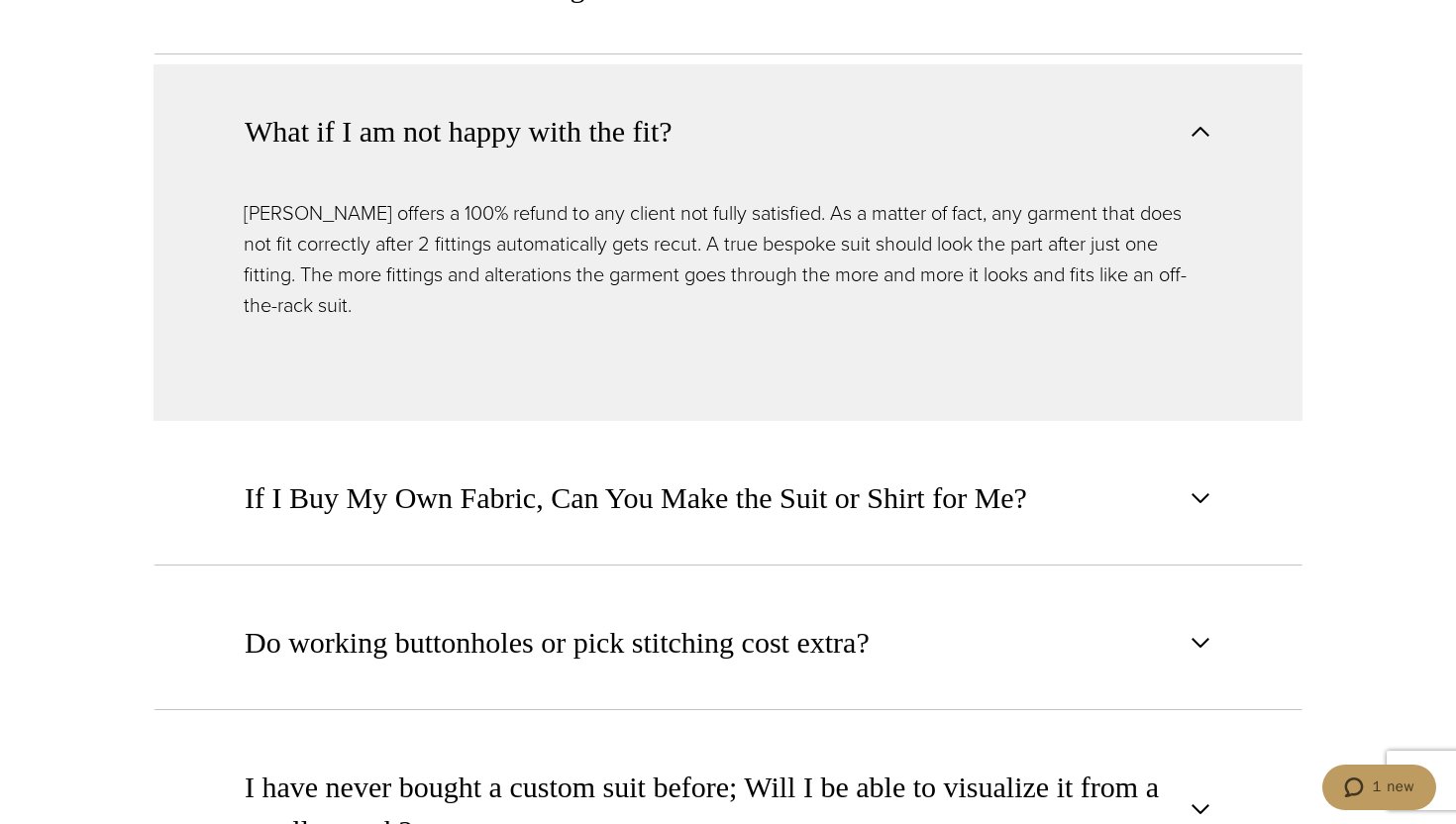 scroll, scrollTop: 2149, scrollLeft: 0, axis: vertical 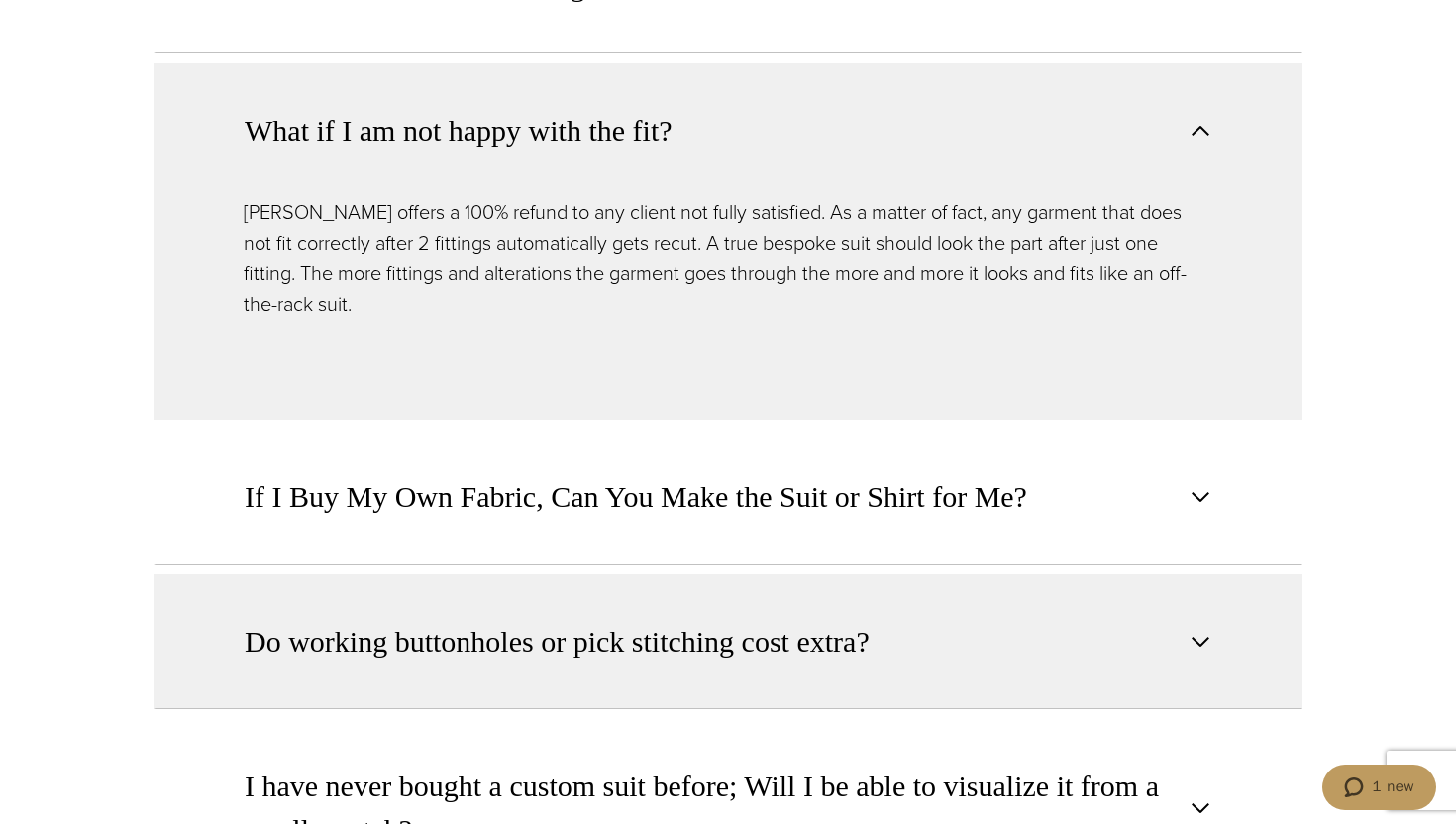 click on "Do working buttonholes or pick stitching cost extra?" at bounding box center [557, 642] 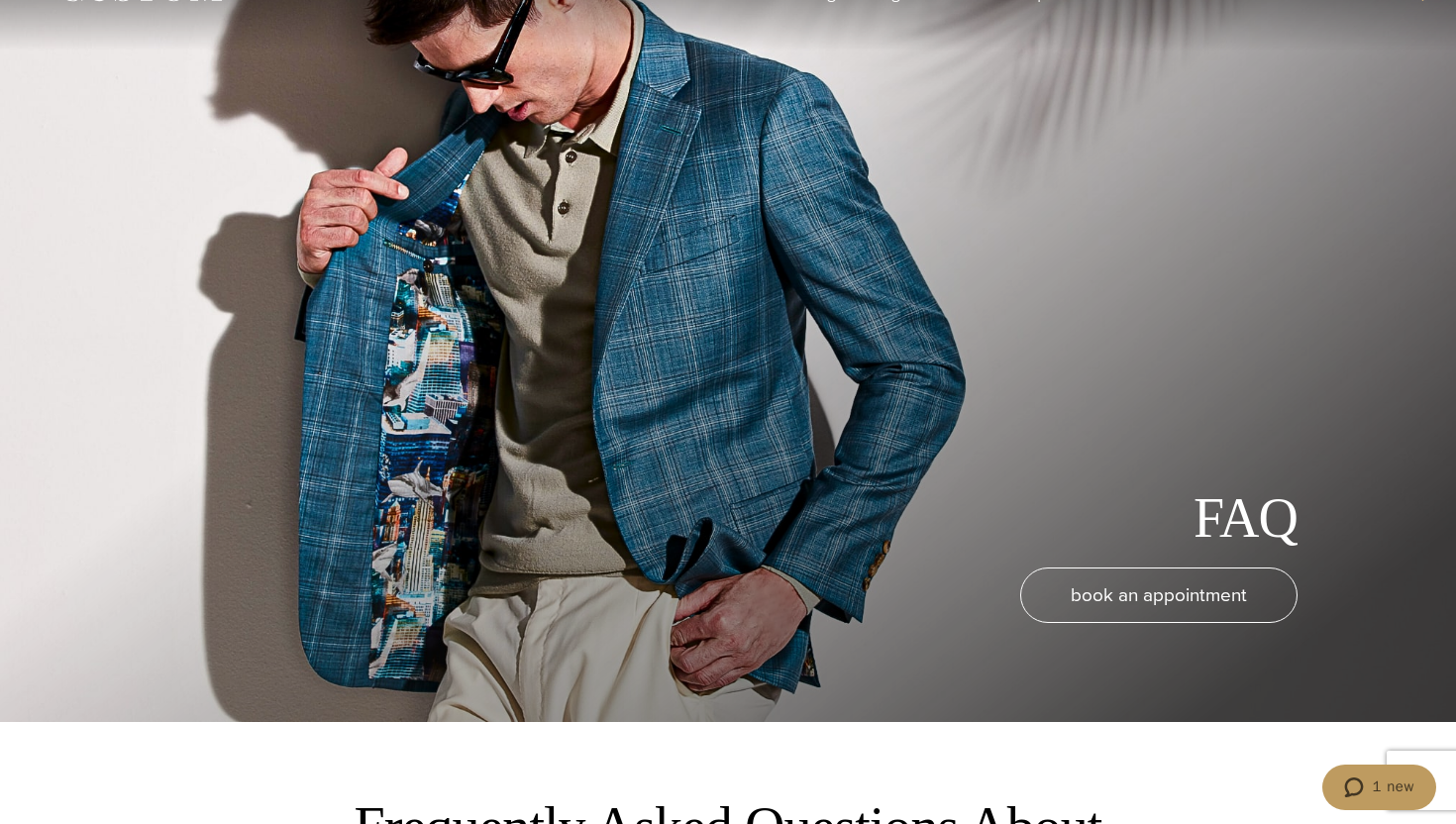 scroll, scrollTop: 0, scrollLeft: 0, axis: both 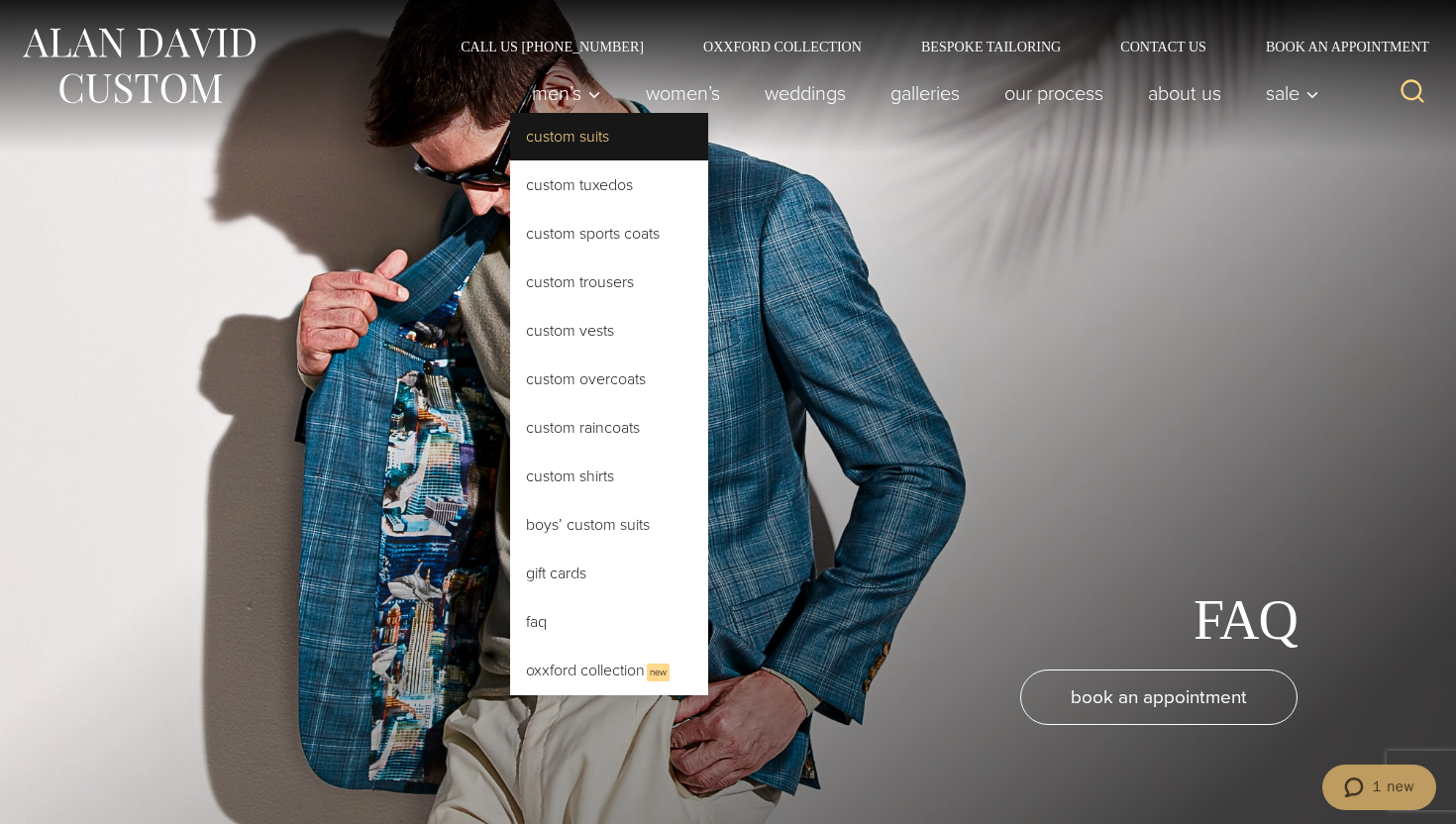click on "Custom Suits" at bounding box center (609, 137) 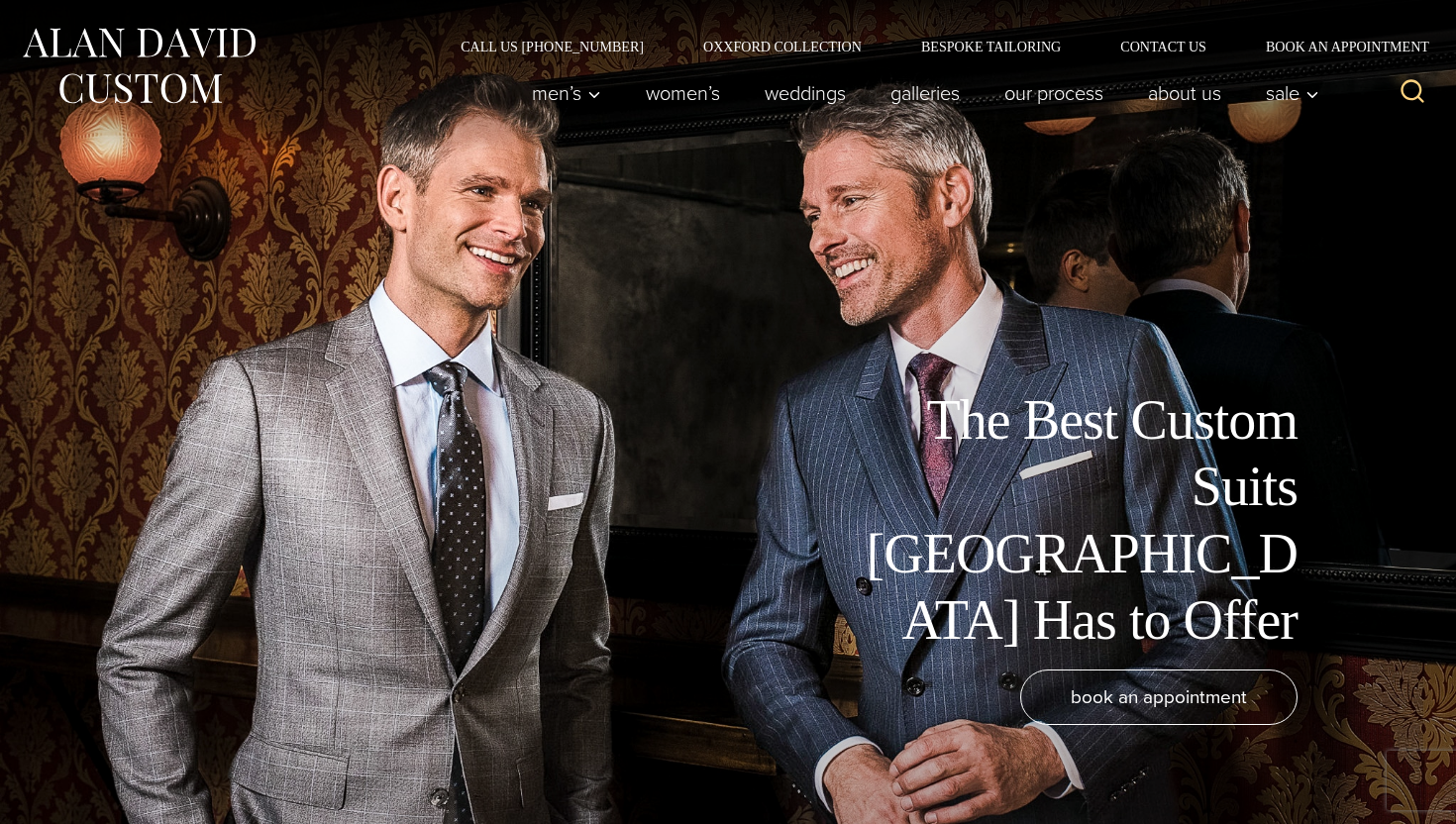 scroll, scrollTop: 0, scrollLeft: 0, axis: both 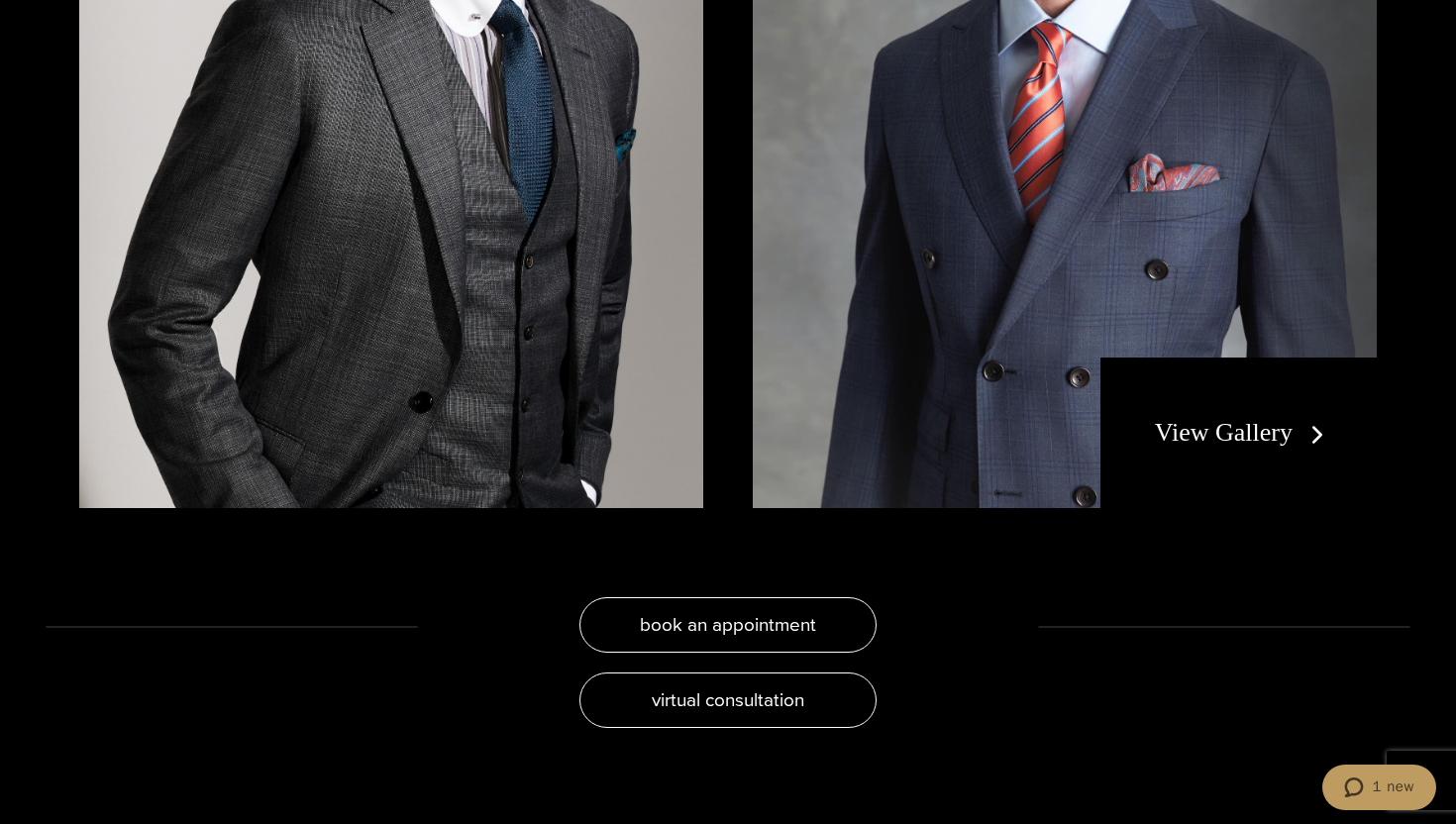 click on "View Gallery" at bounding box center [1238, 433] 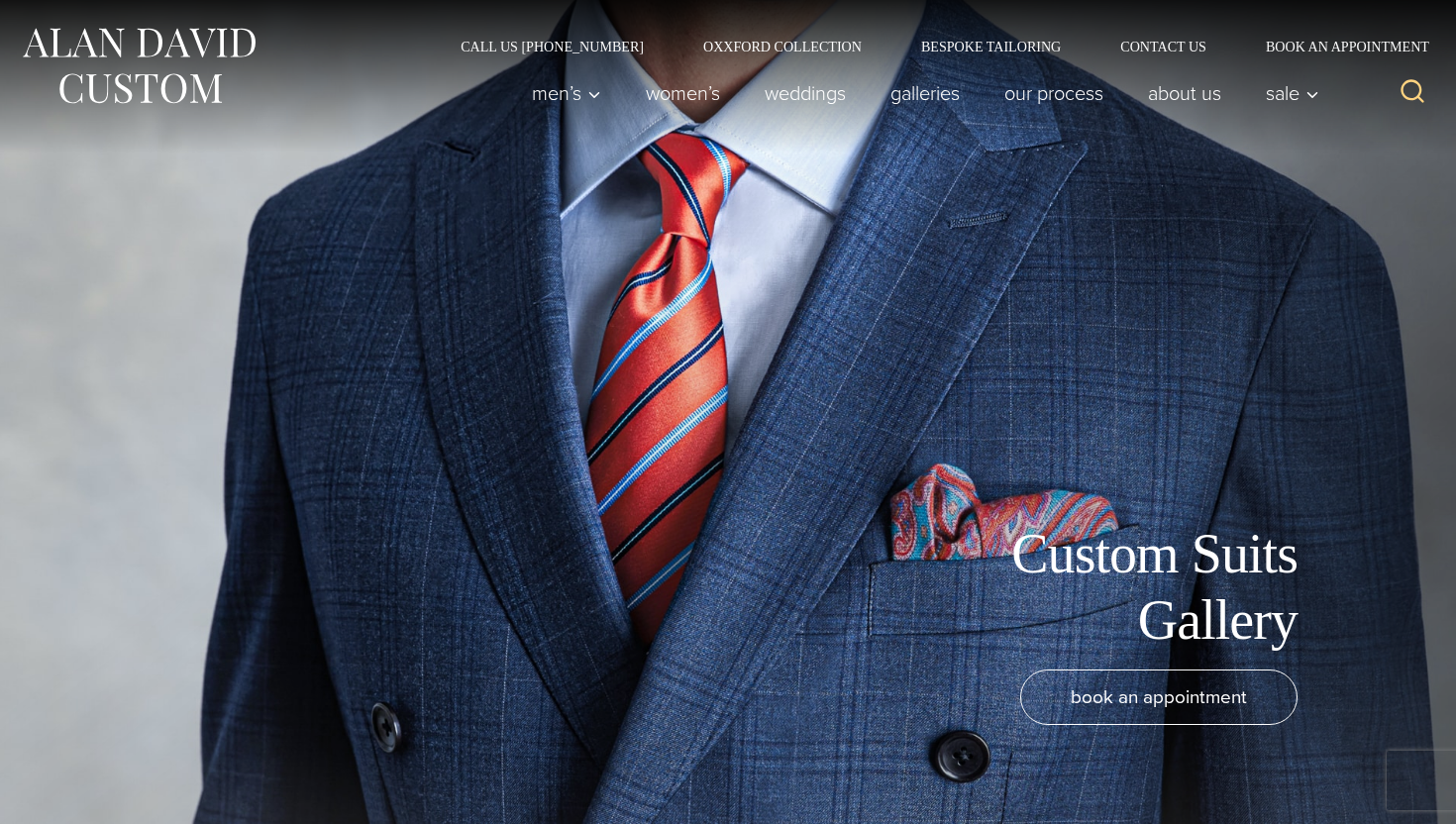 scroll, scrollTop: 0, scrollLeft: 0, axis: both 